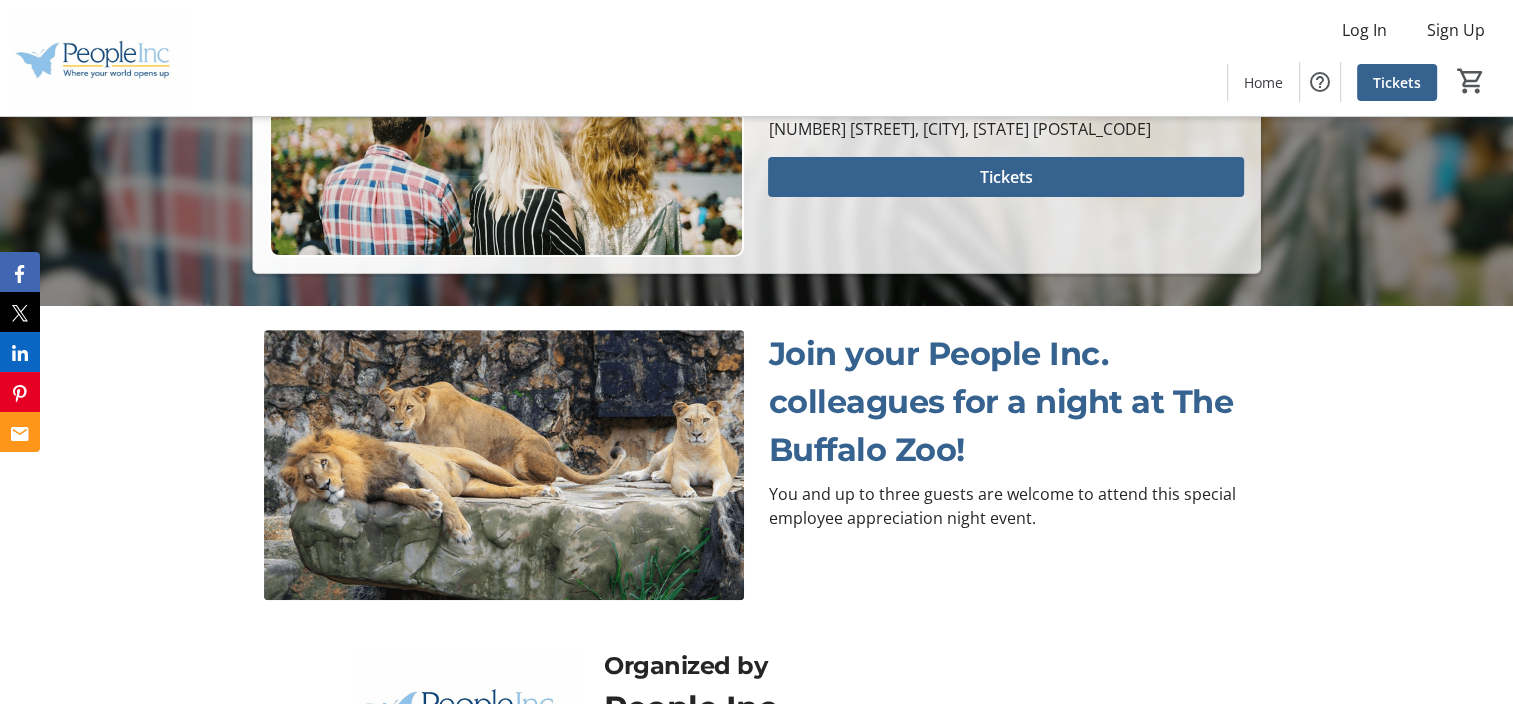 scroll, scrollTop: 500, scrollLeft: 0, axis: vertical 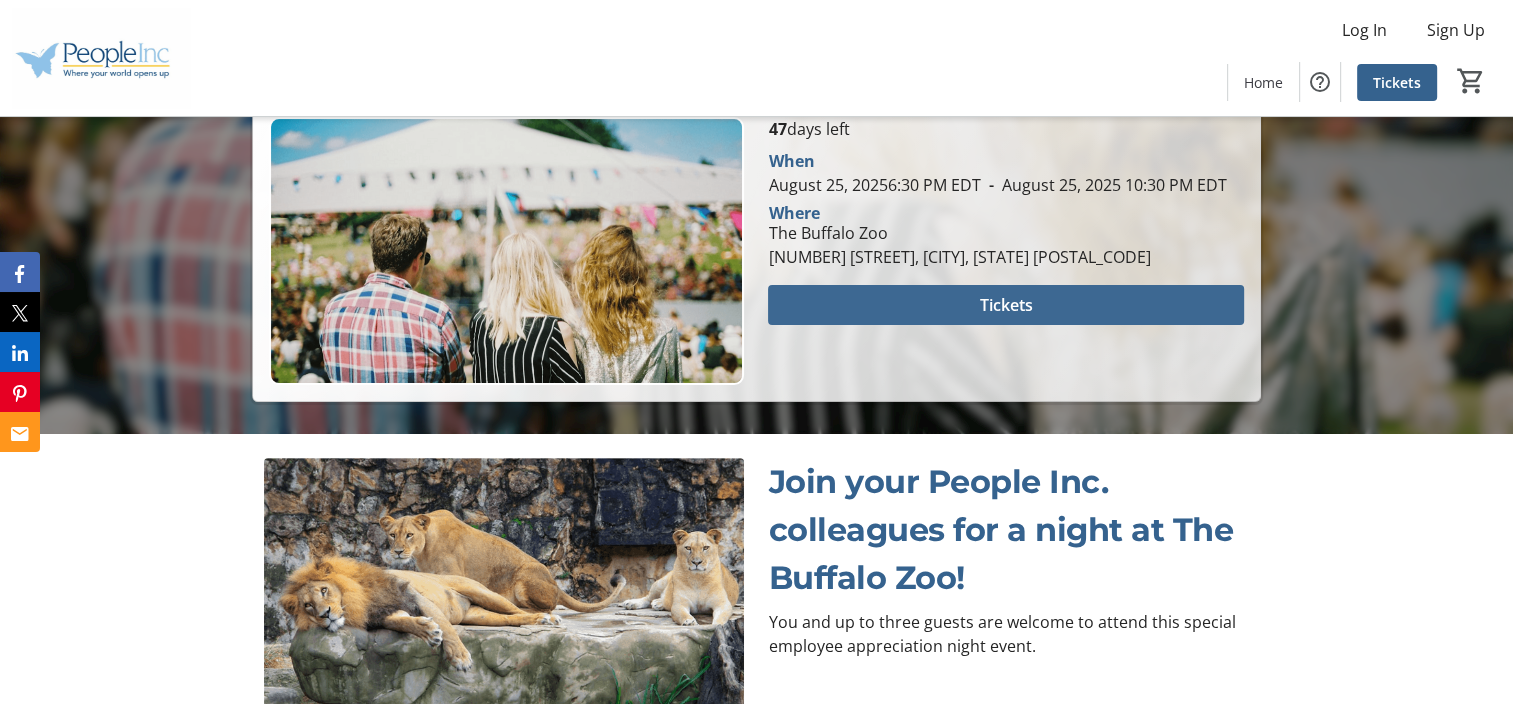 click at bounding box center (1005, 305) 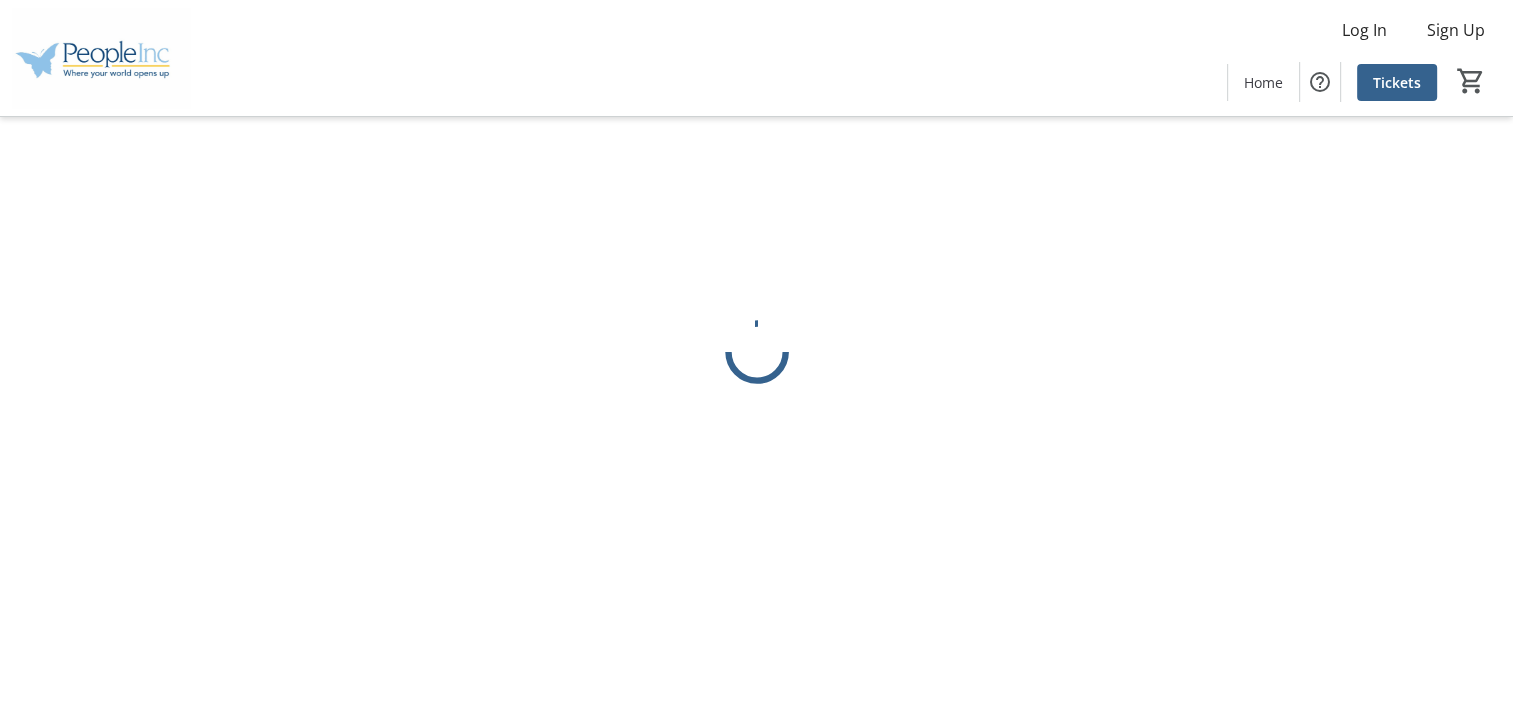 scroll, scrollTop: 0, scrollLeft: 0, axis: both 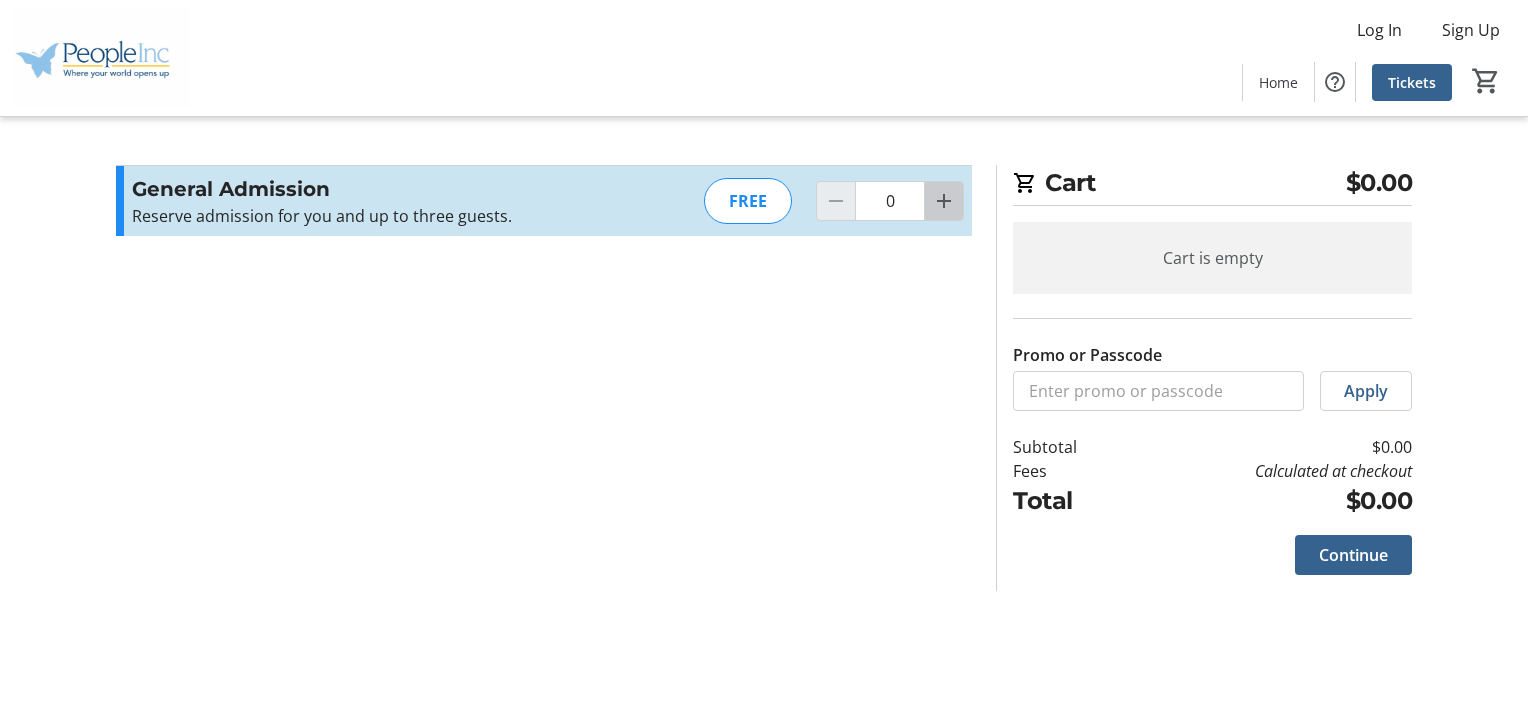 click at bounding box center (944, 201) 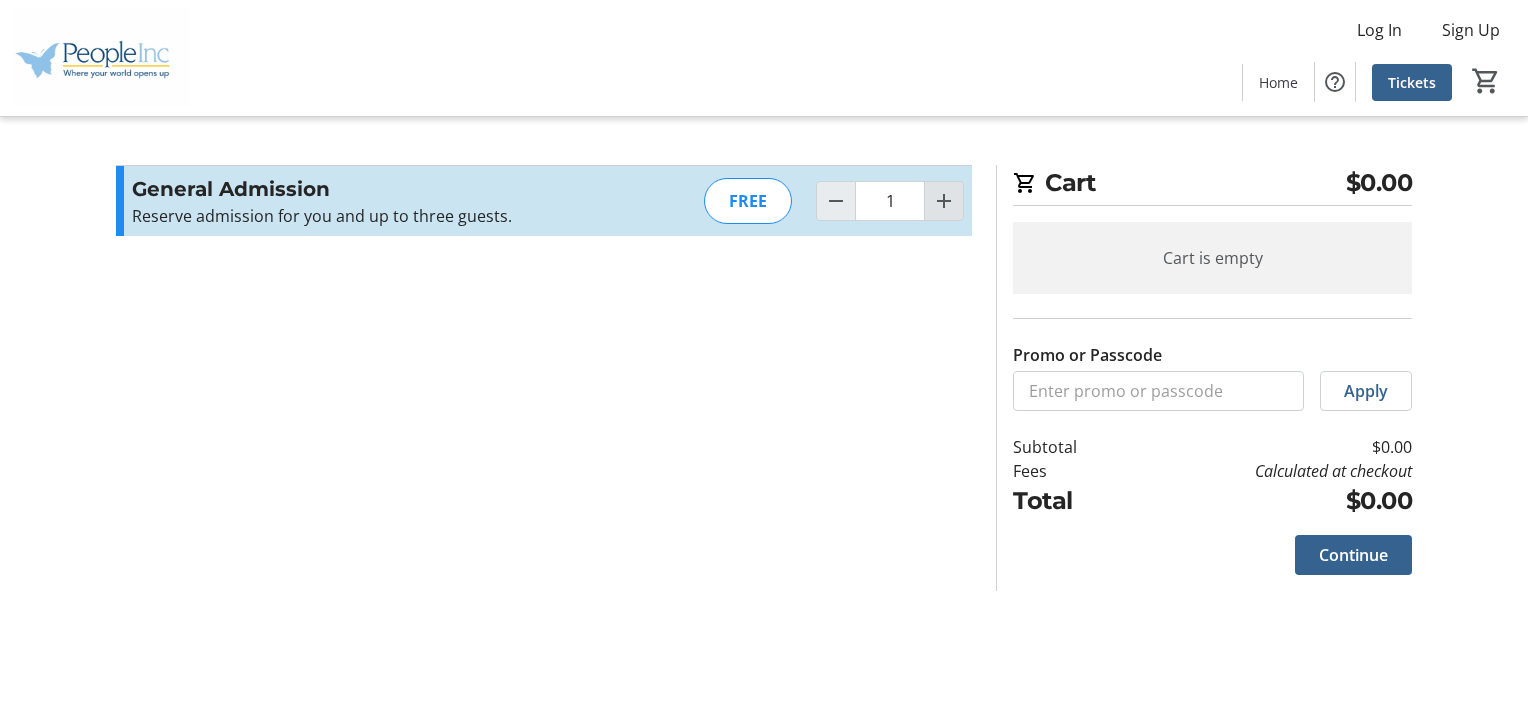 click at bounding box center (944, 201) 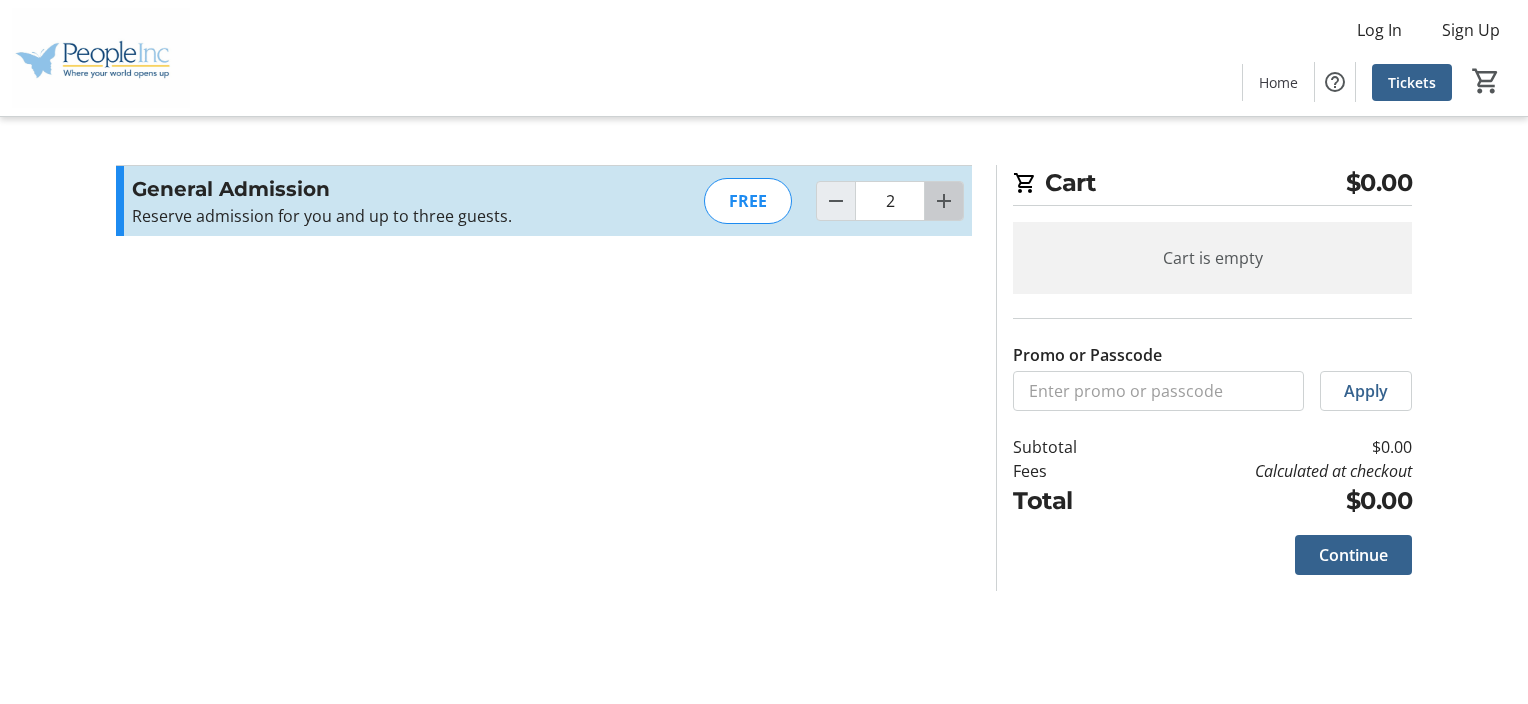 click at bounding box center [944, 201] 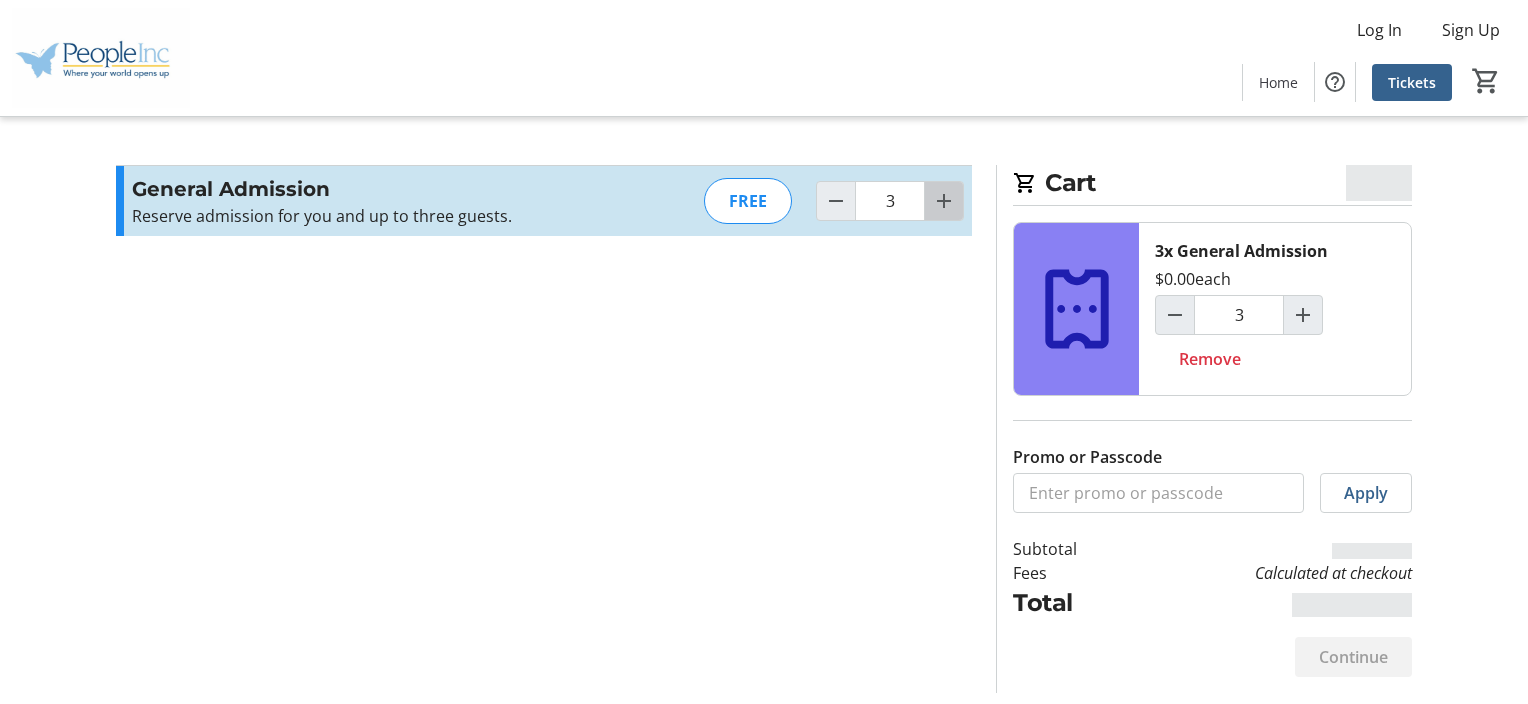 click at bounding box center [944, 201] 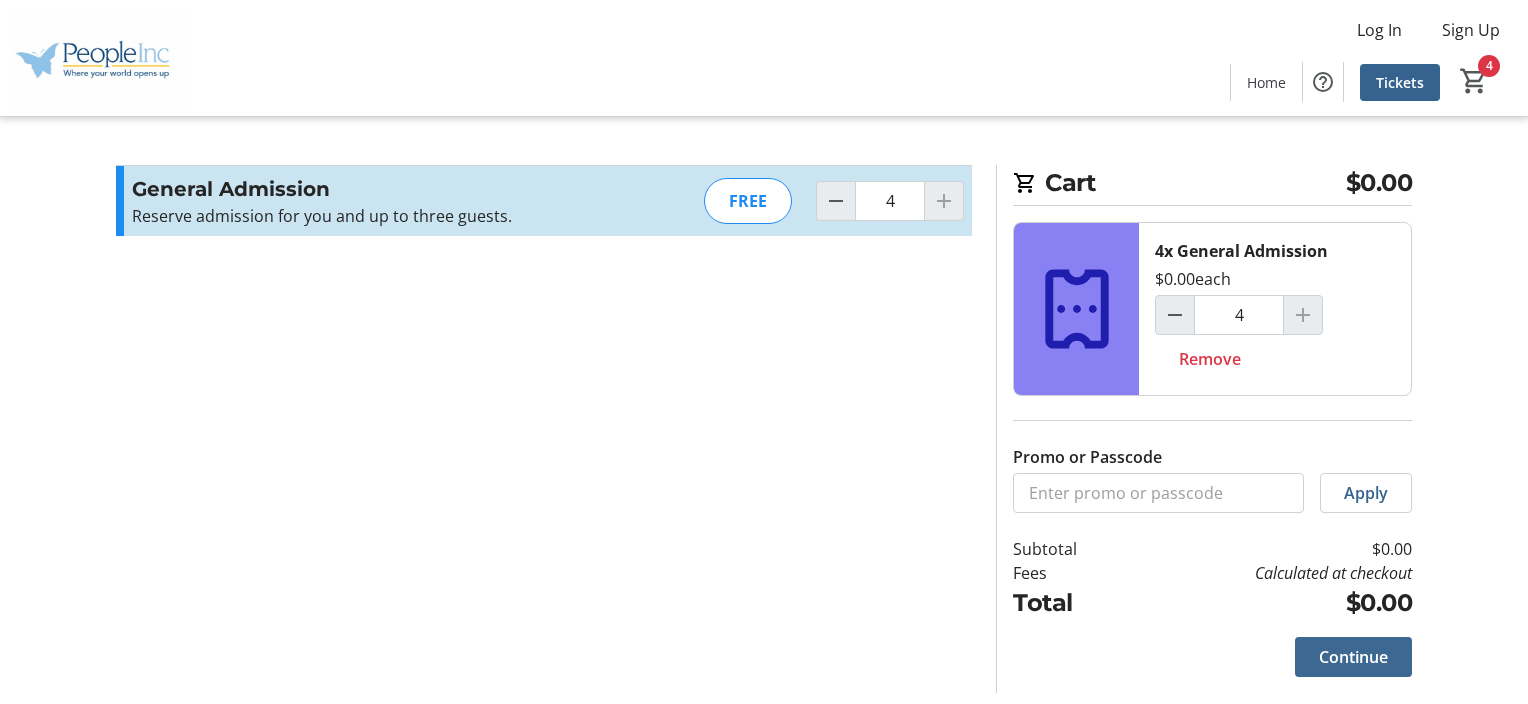 click on "Continue" at bounding box center (1353, 657) 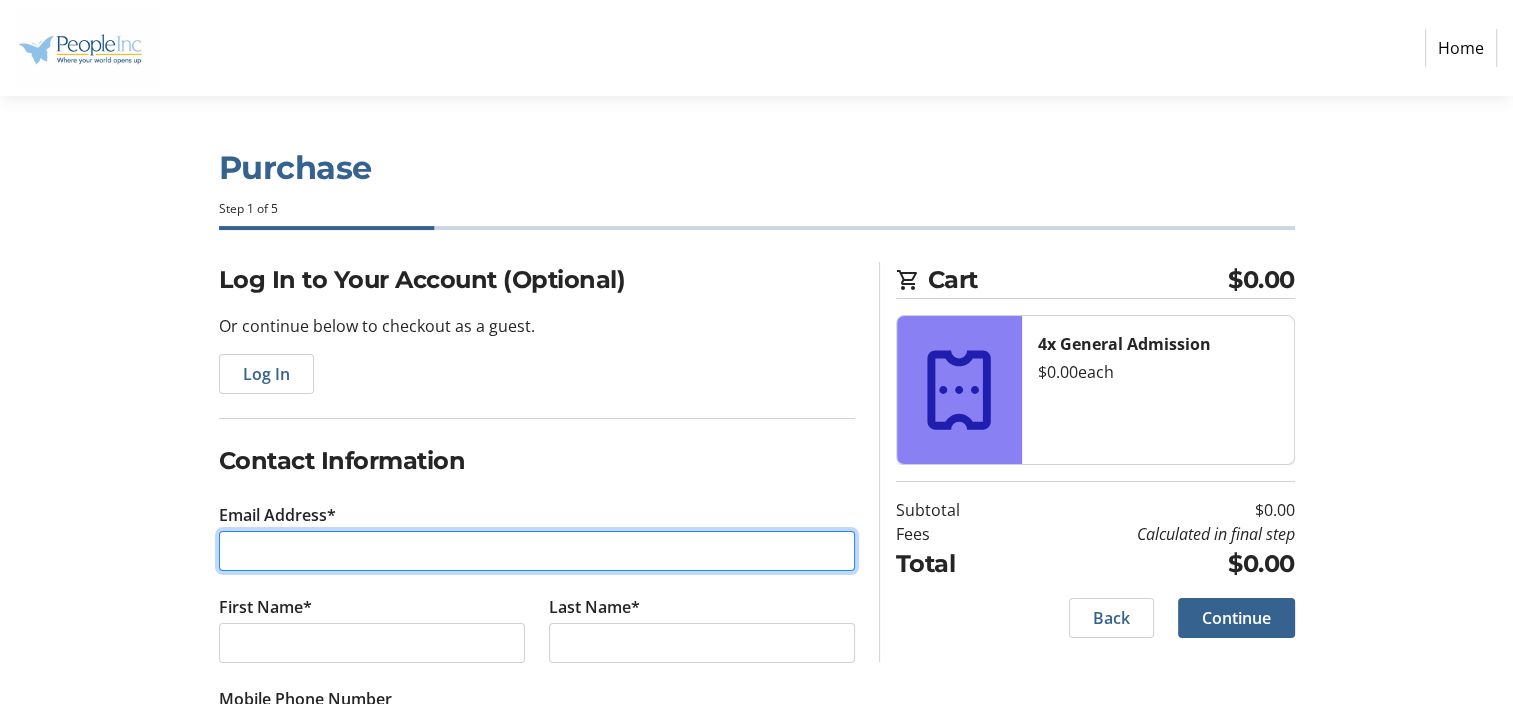 click on "Email Address*" at bounding box center [537, 551] 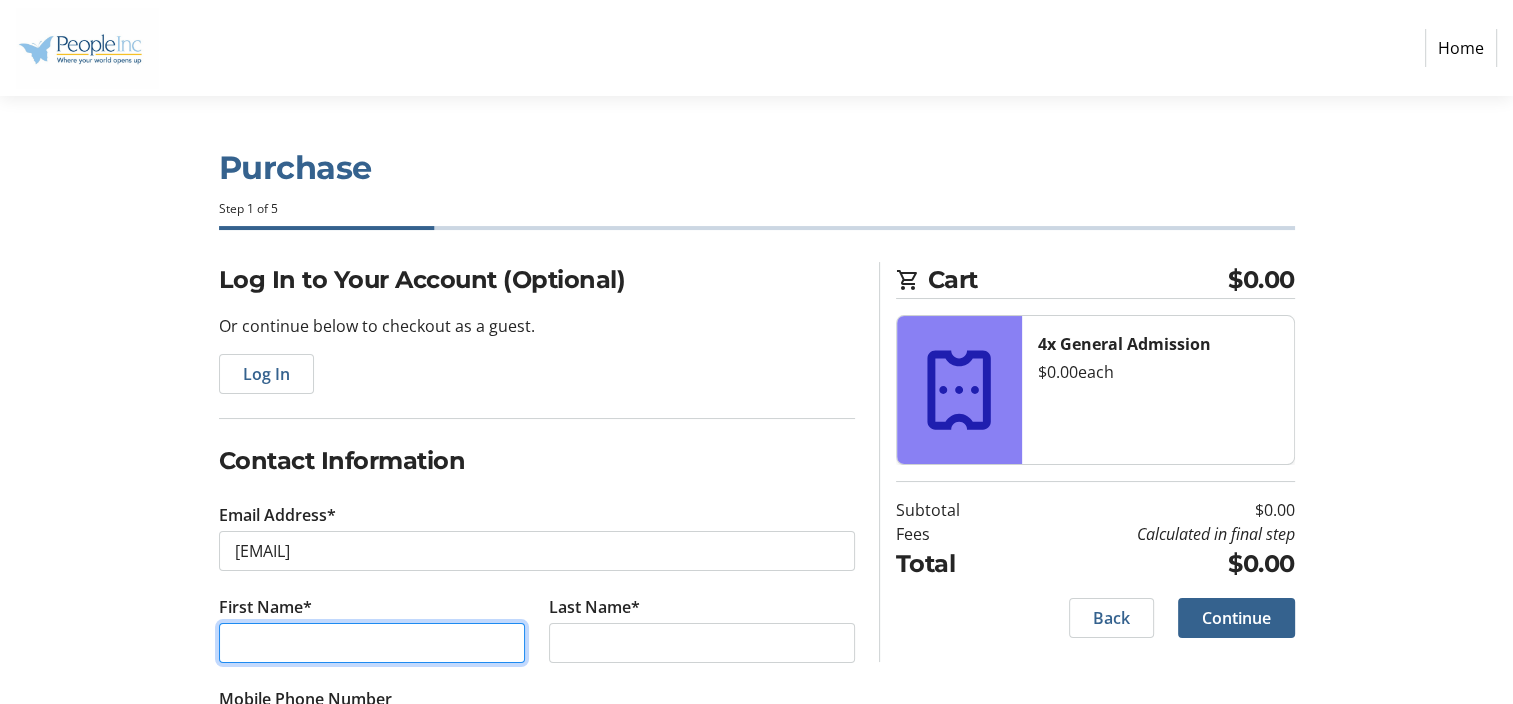 type on "[FIRST]" 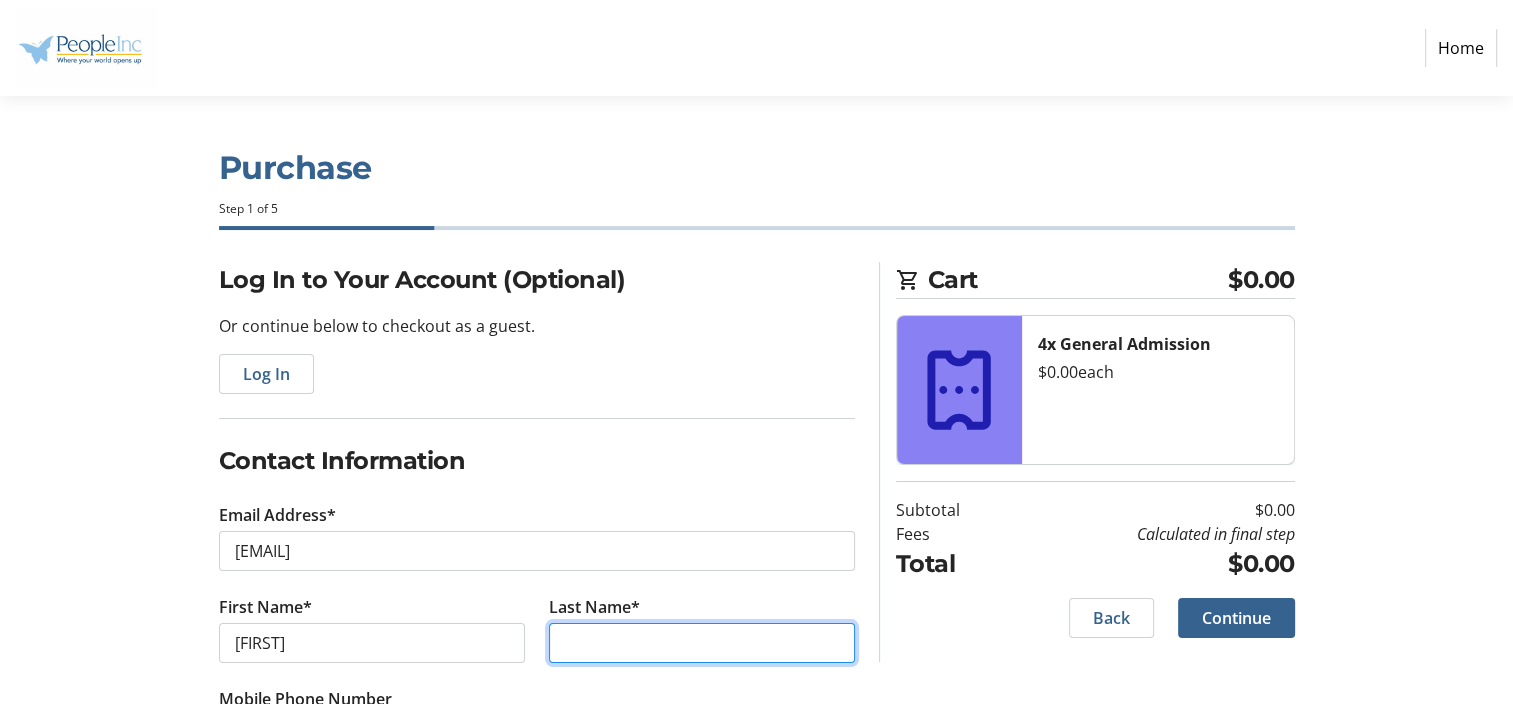 type on "[LAST]" 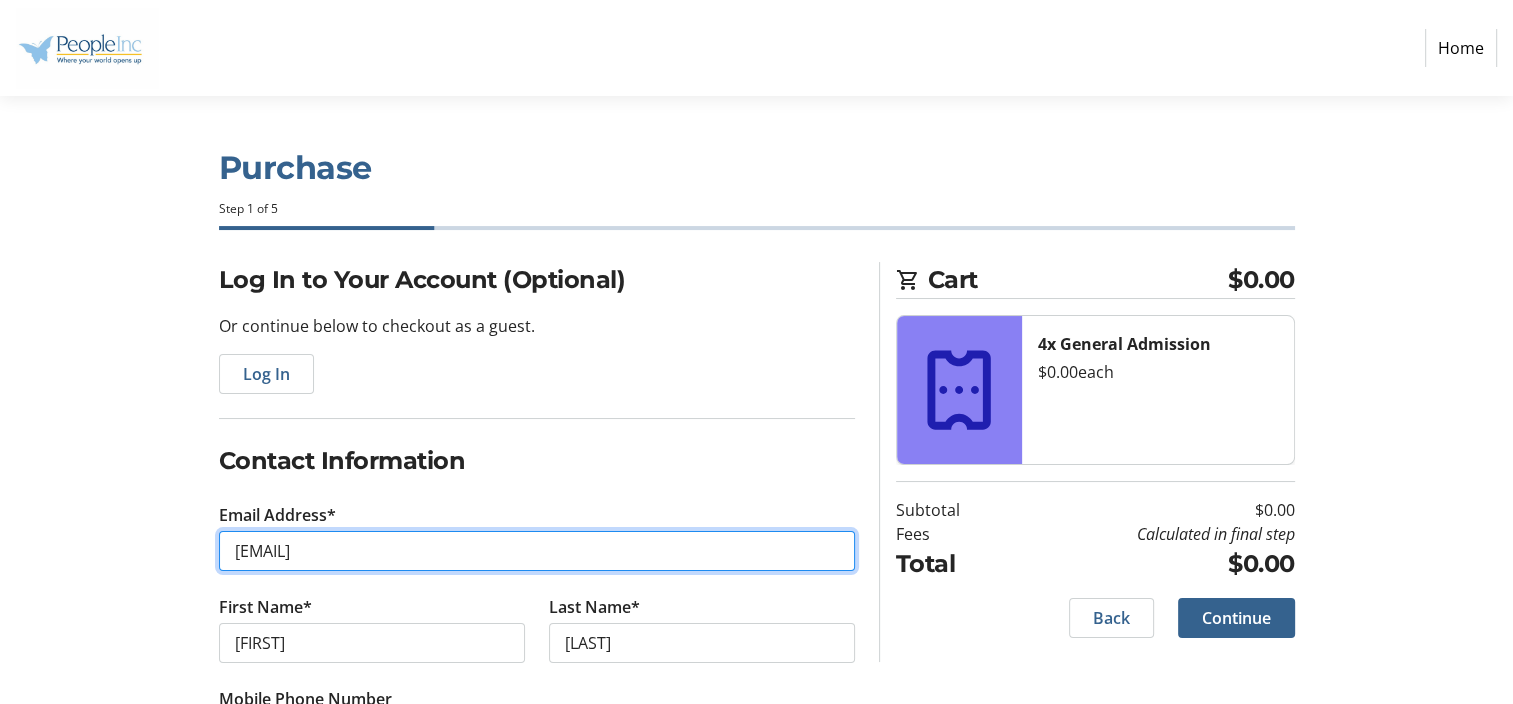 type on "[EMAIL]" 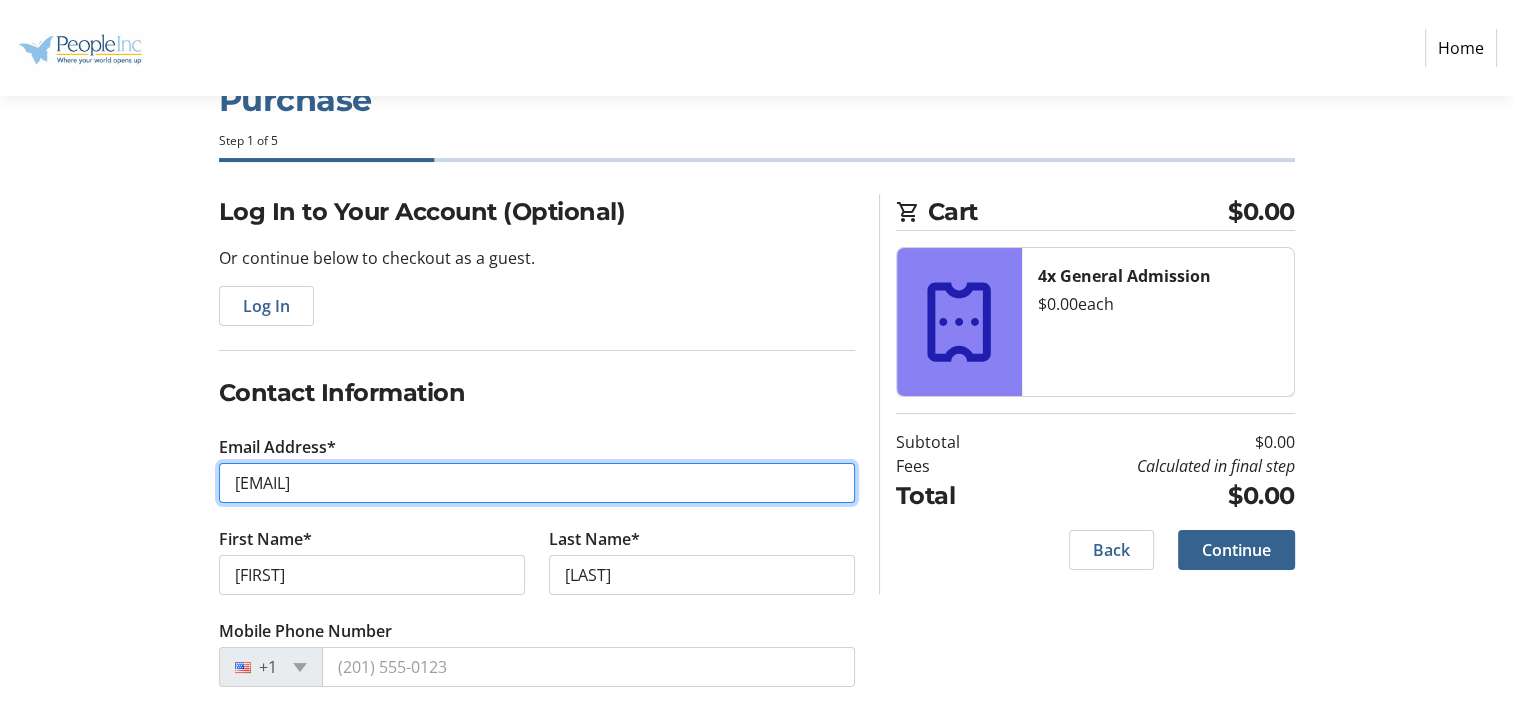 scroll, scrollTop: 97, scrollLeft: 0, axis: vertical 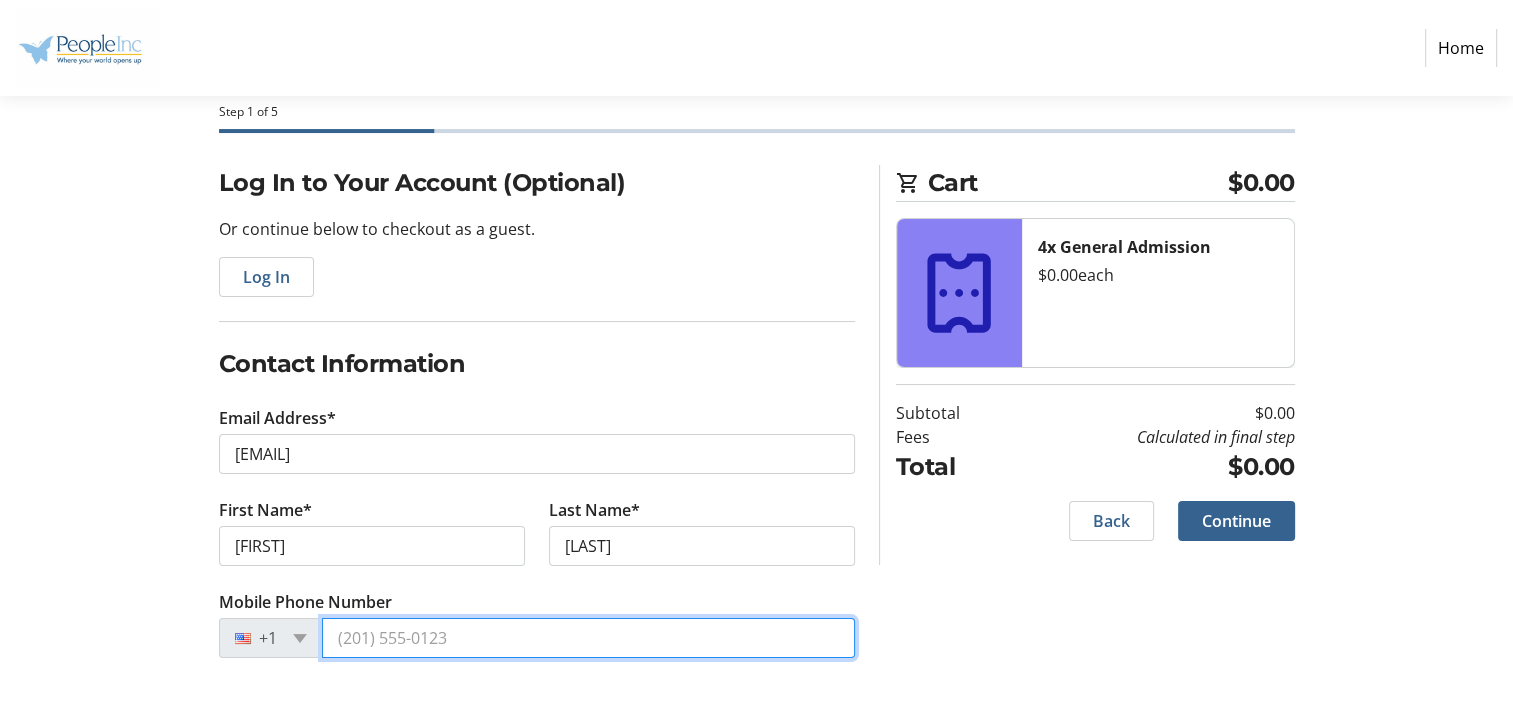 click on "Mobile Phone Number" at bounding box center (588, 638) 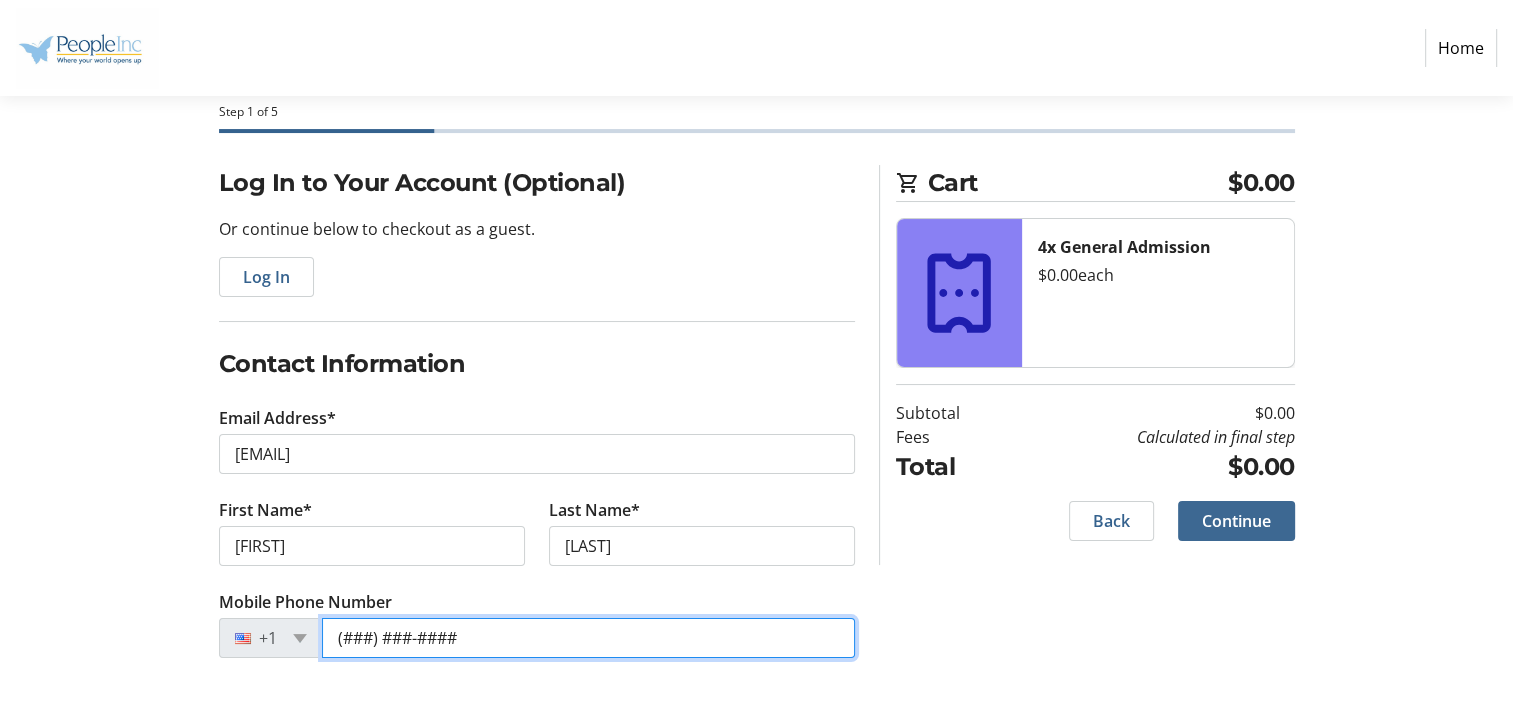 type on "(###) ###-####" 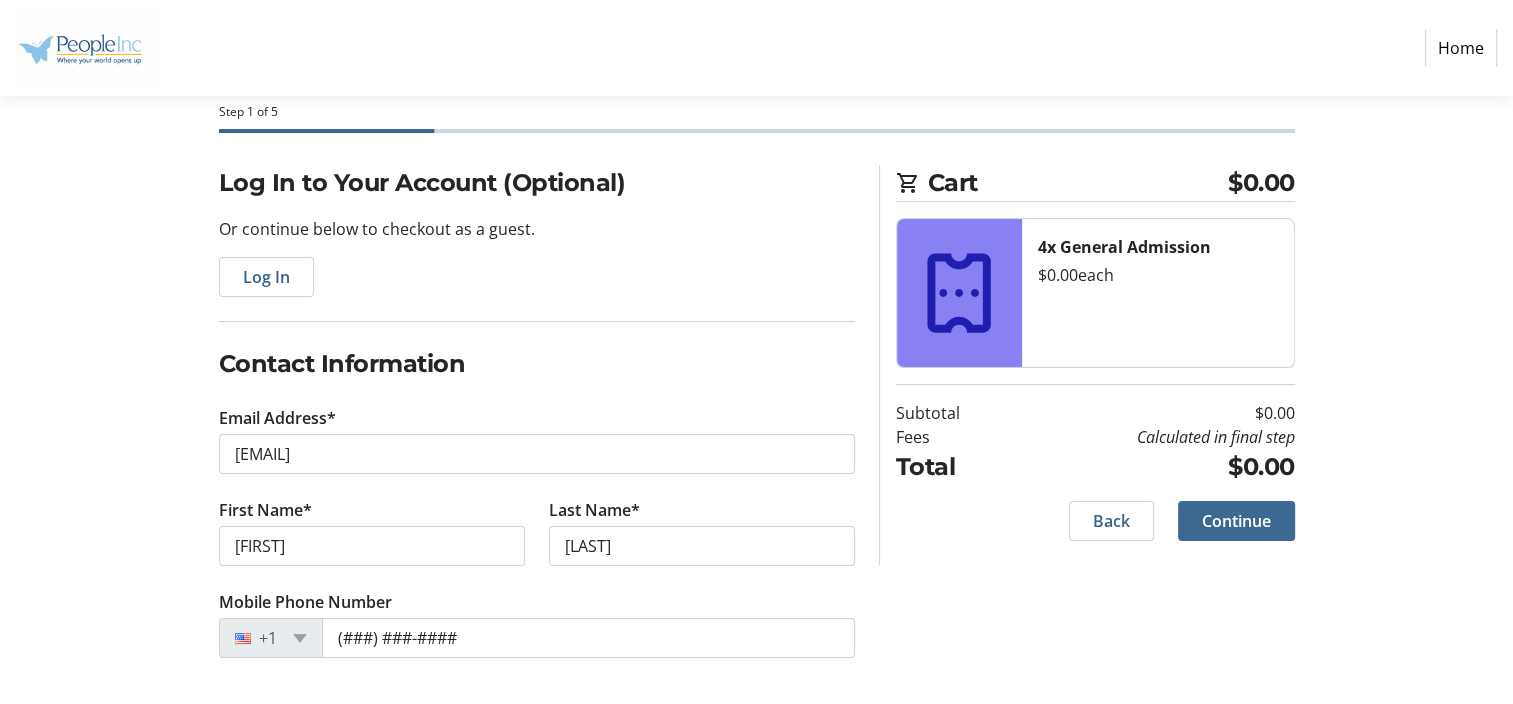 click at bounding box center [1236, 521] 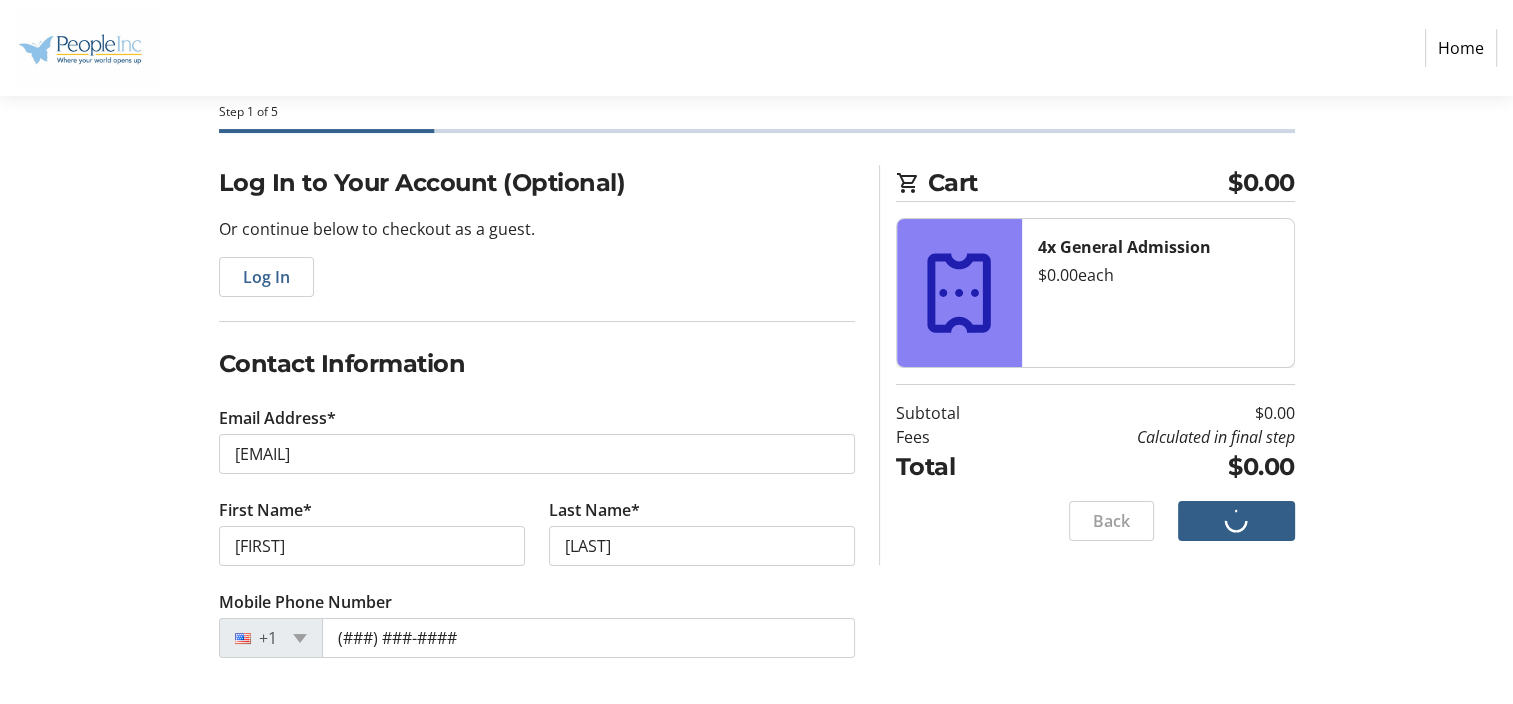 scroll, scrollTop: 0, scrollLeft: 0, axis: both 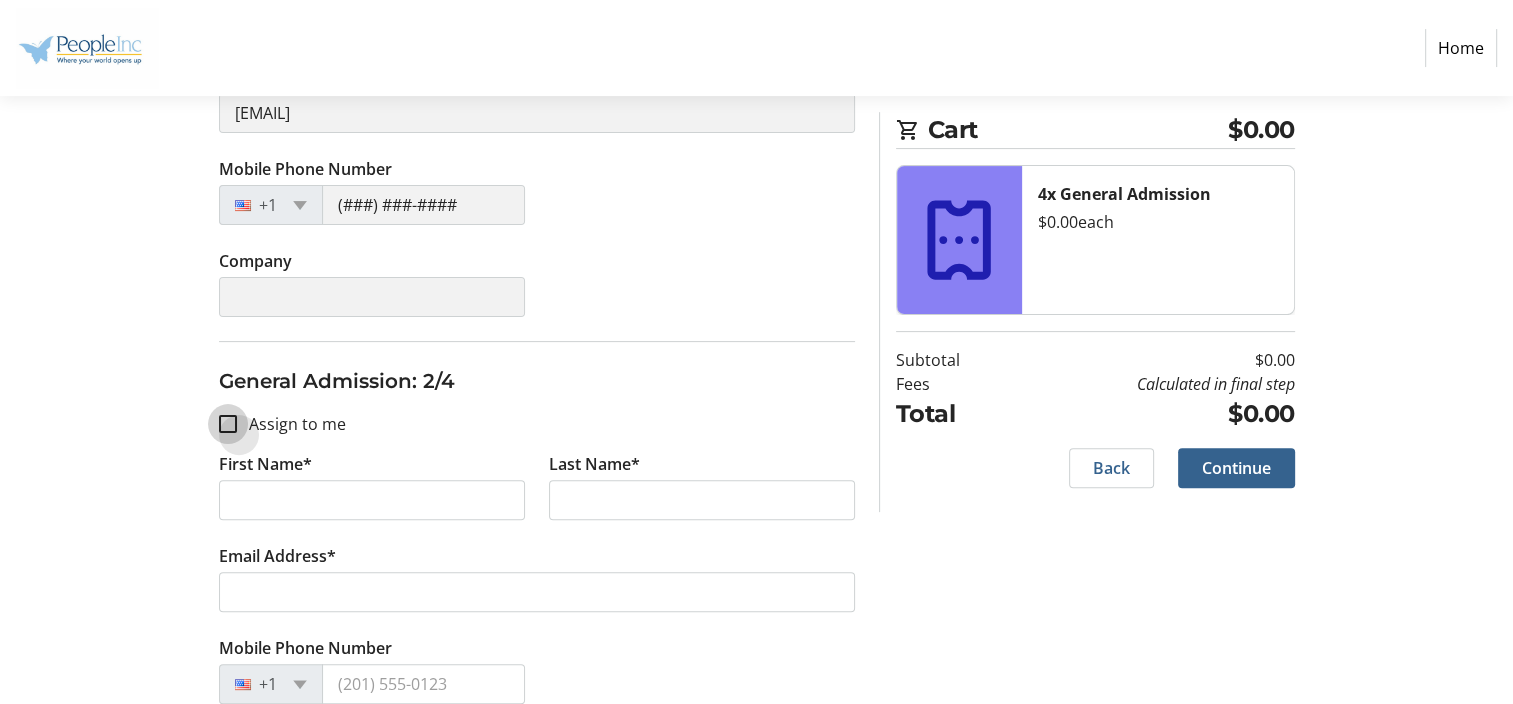 click on "Assign to me" at bounding box center (228, 424) 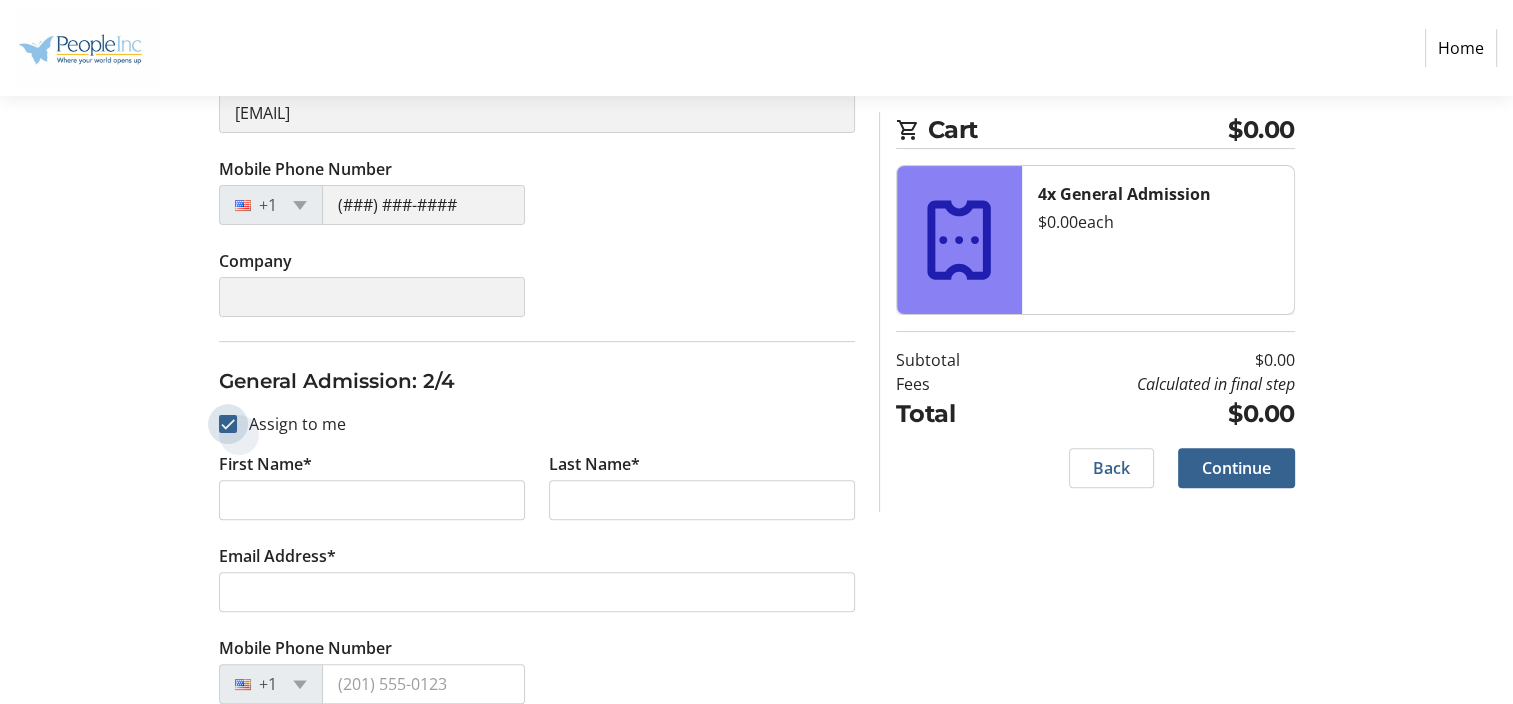 checkbox on "true" 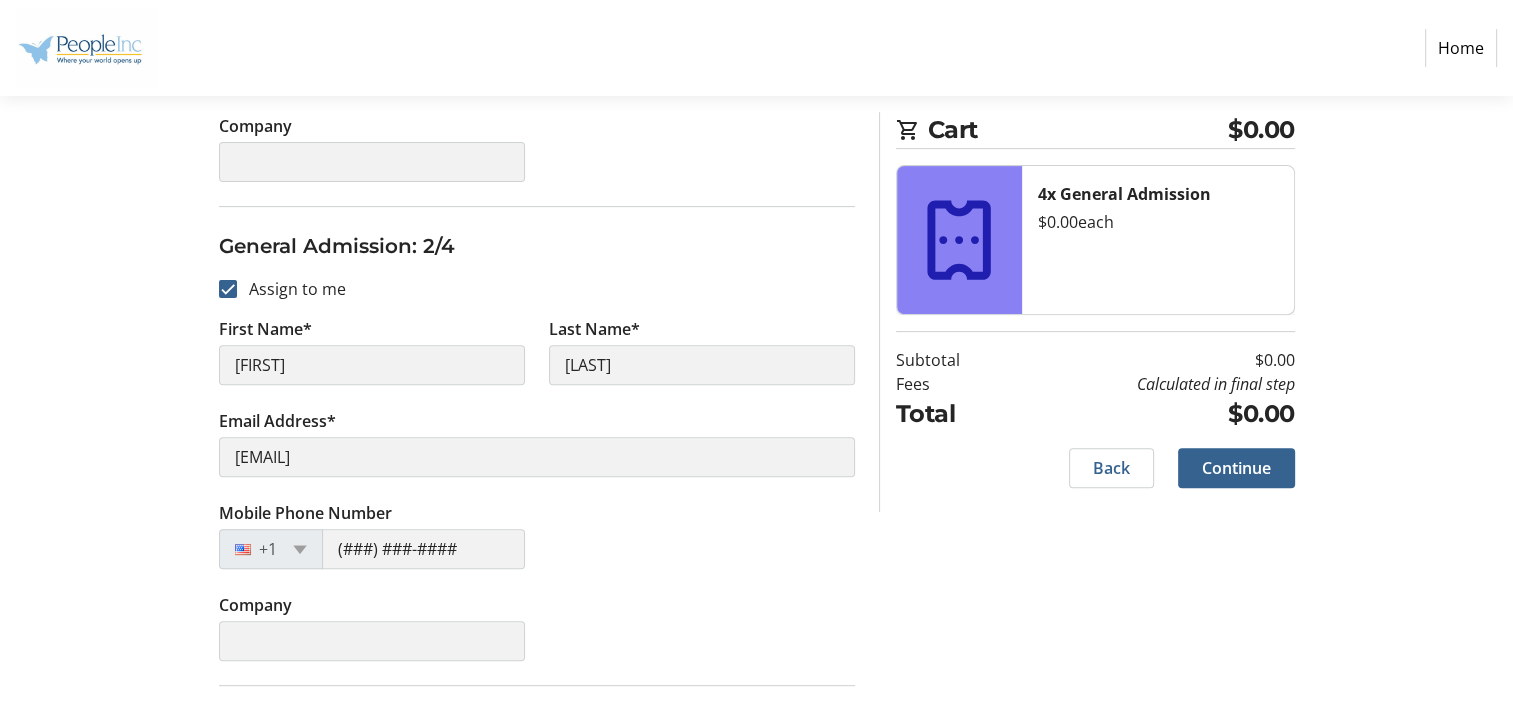 scroll, scrollTop: 1000, scrollLeft: 0, axis: vertical 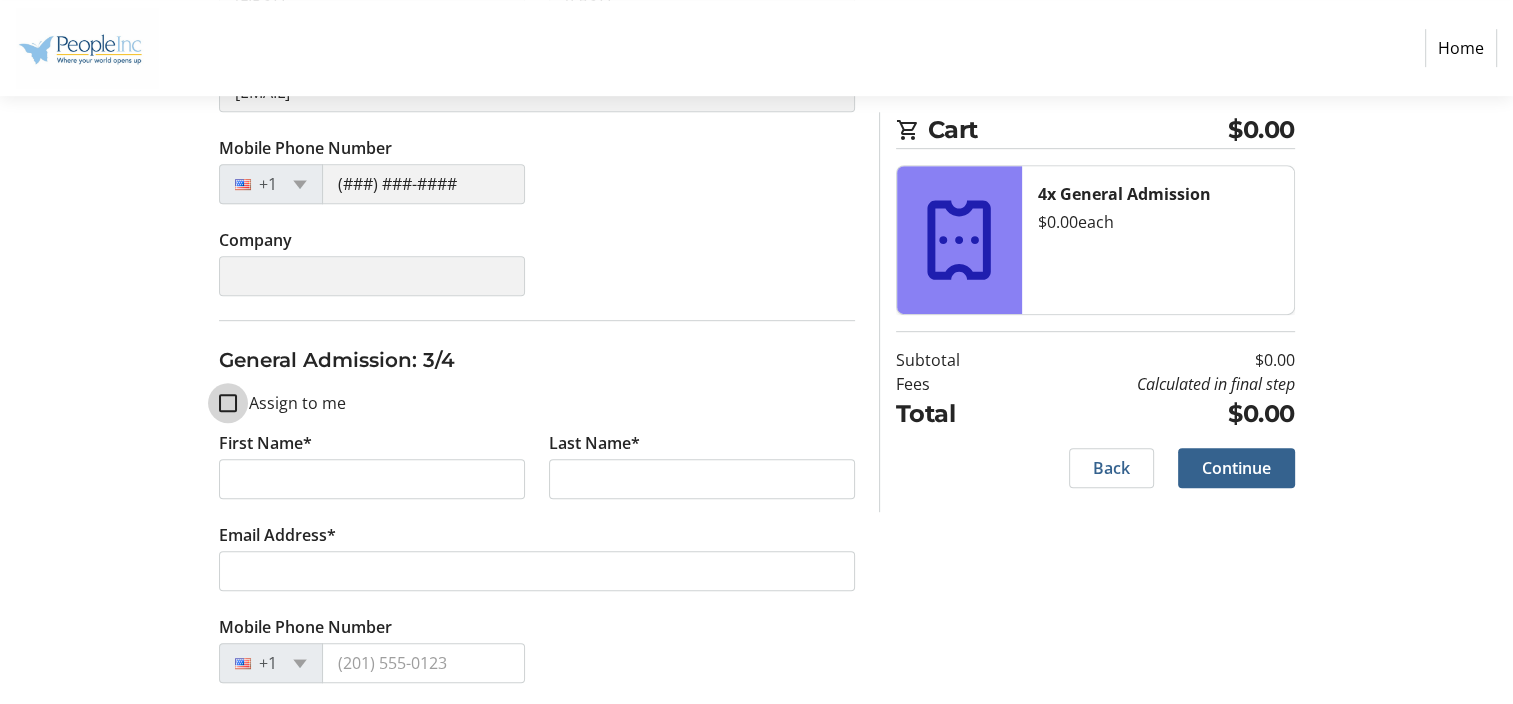 click on "Assign to me" at bounding box center (228, 403) 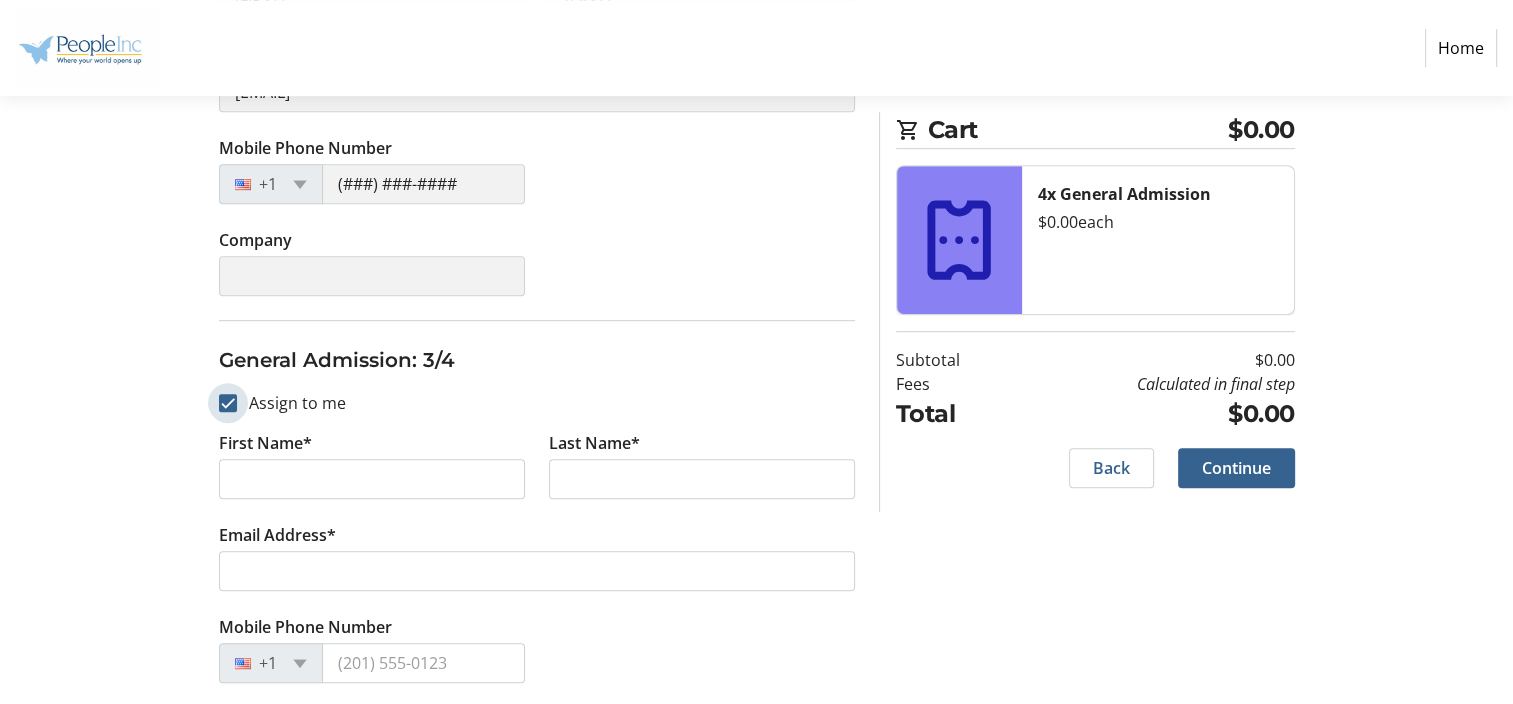 checkbox on "true" 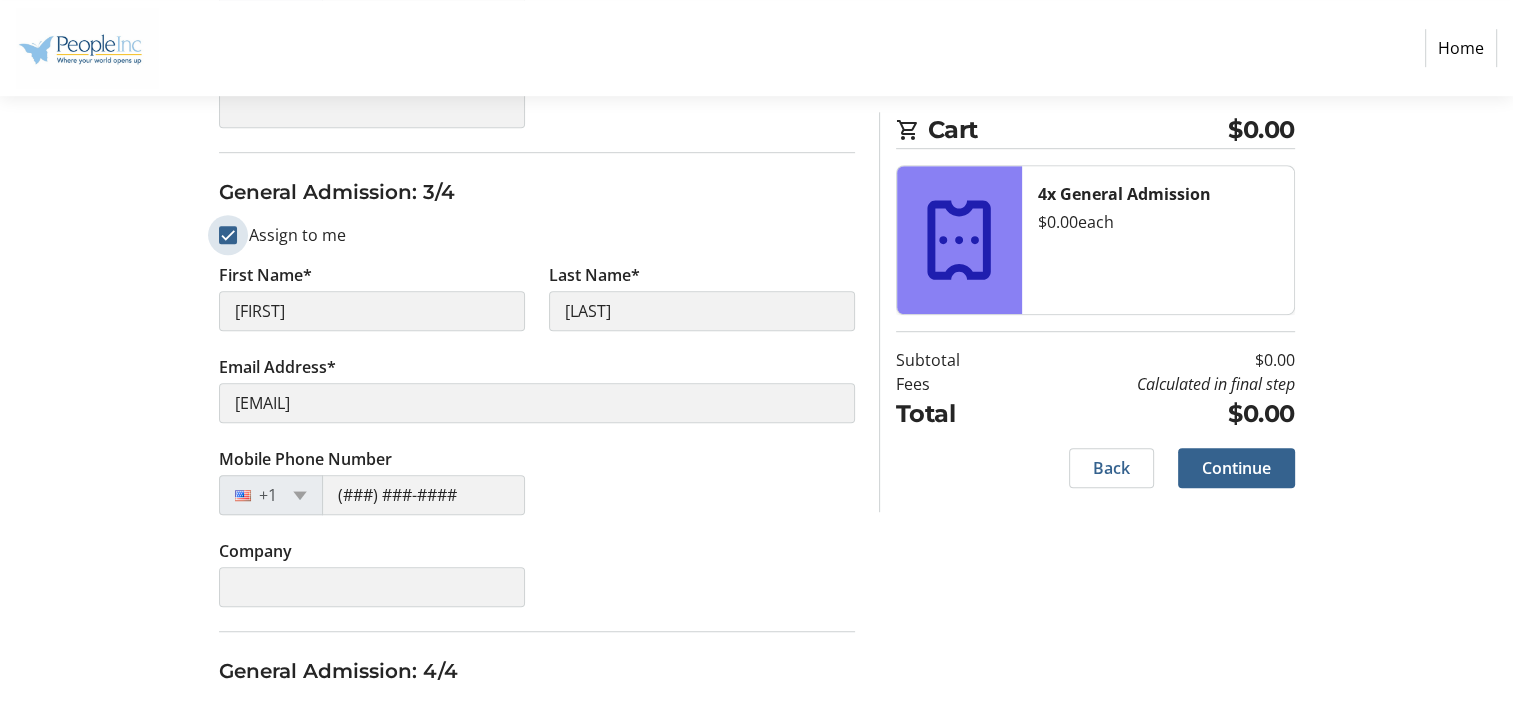 scroll, scrollTop: 1500, scrollLeft: 0, axis: vertical 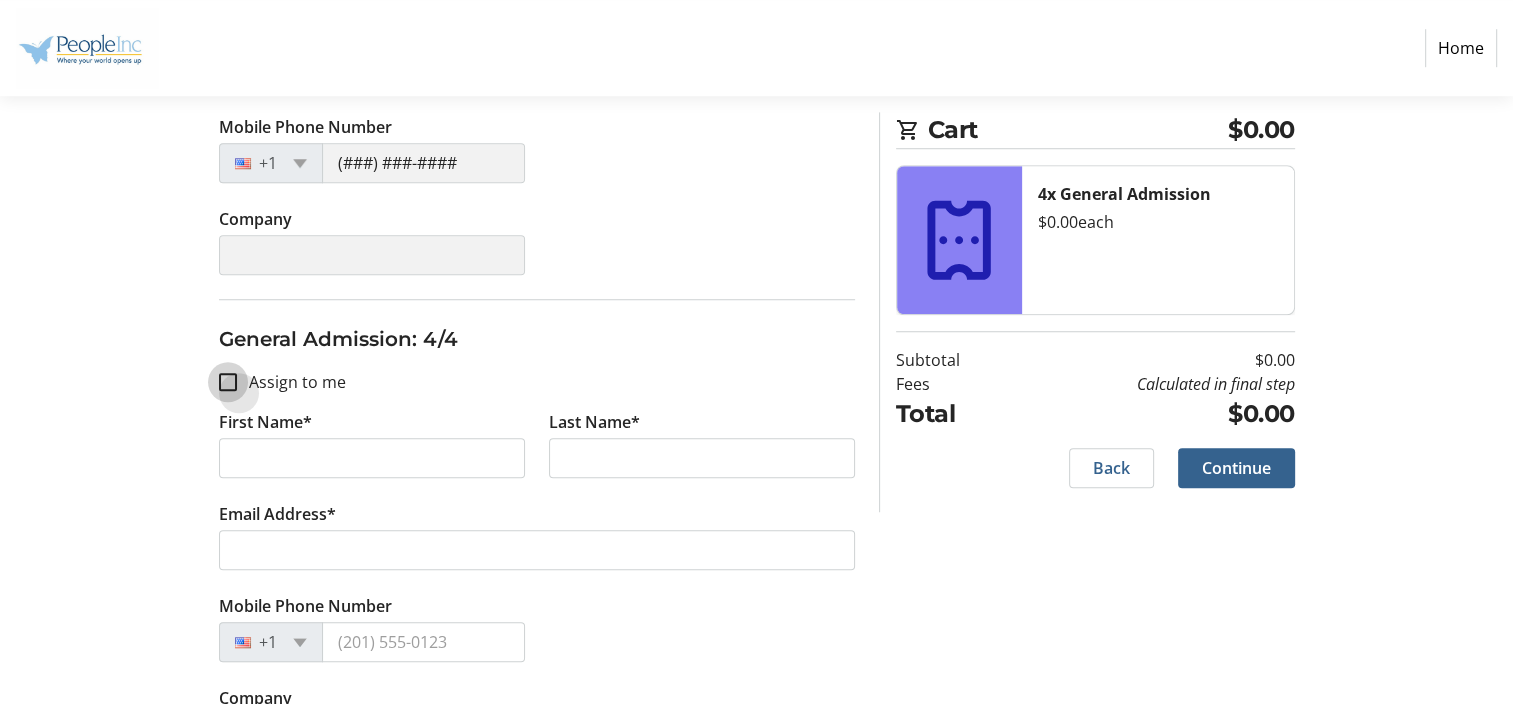 click on "Assign to me" at bounding box center (228, 382) 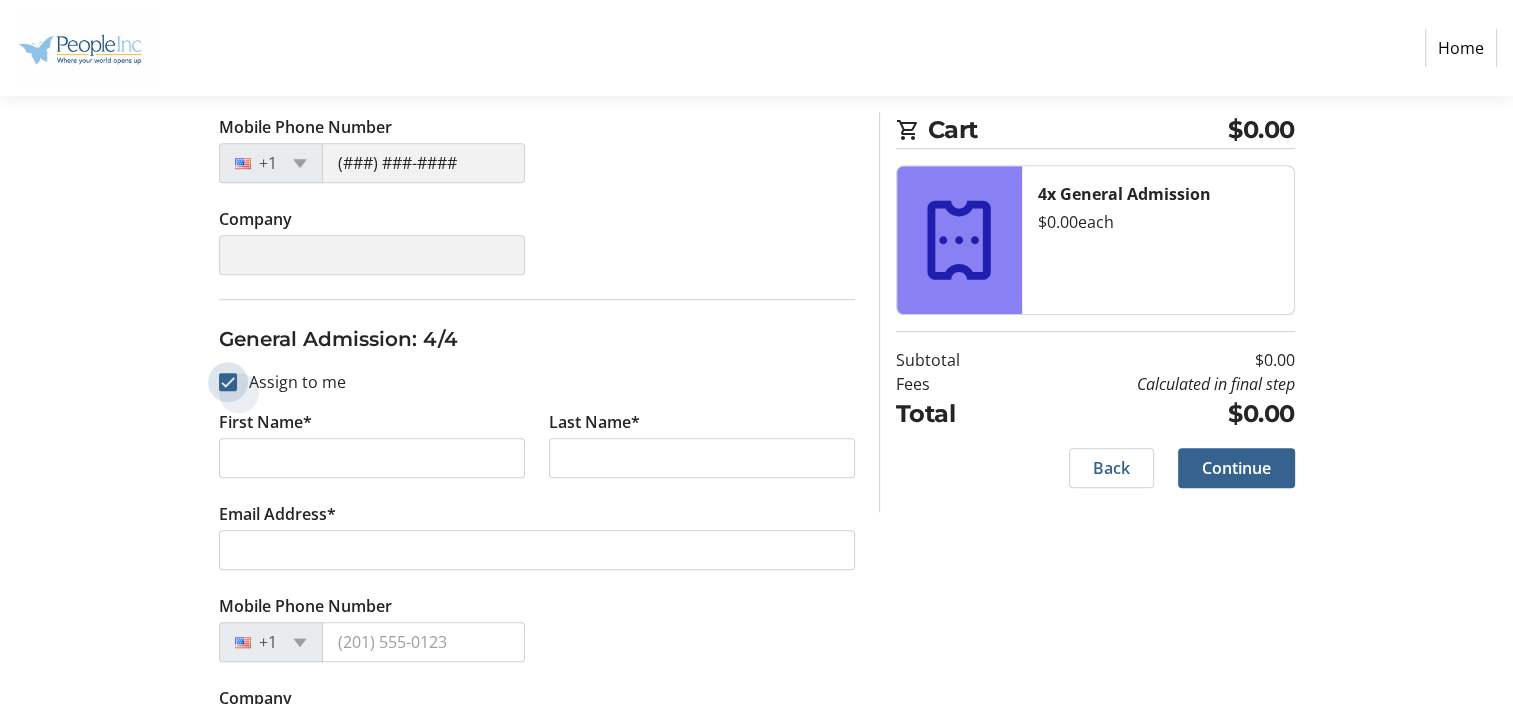 checkbox on "true" 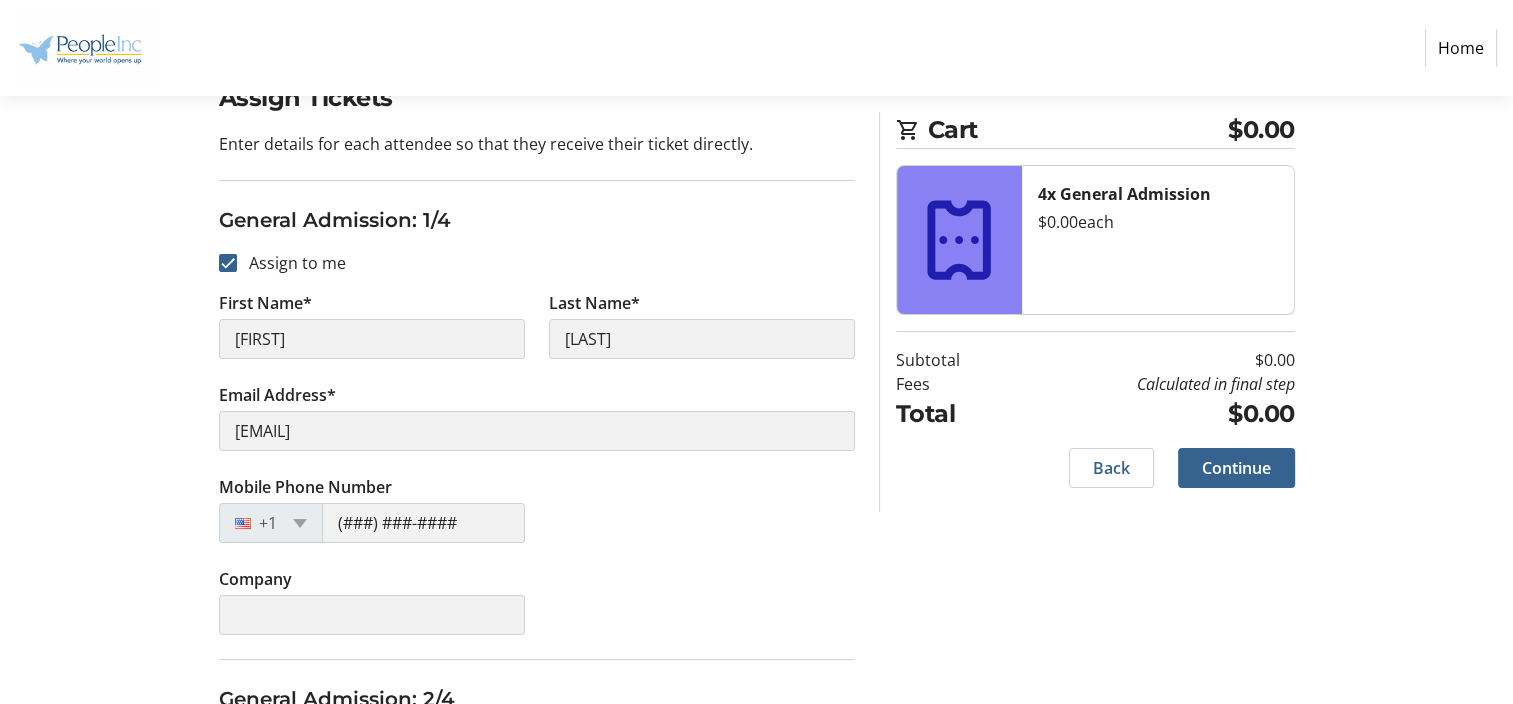 scroll, scrollTop: 200, scrollLeft: 0, axis: vertical 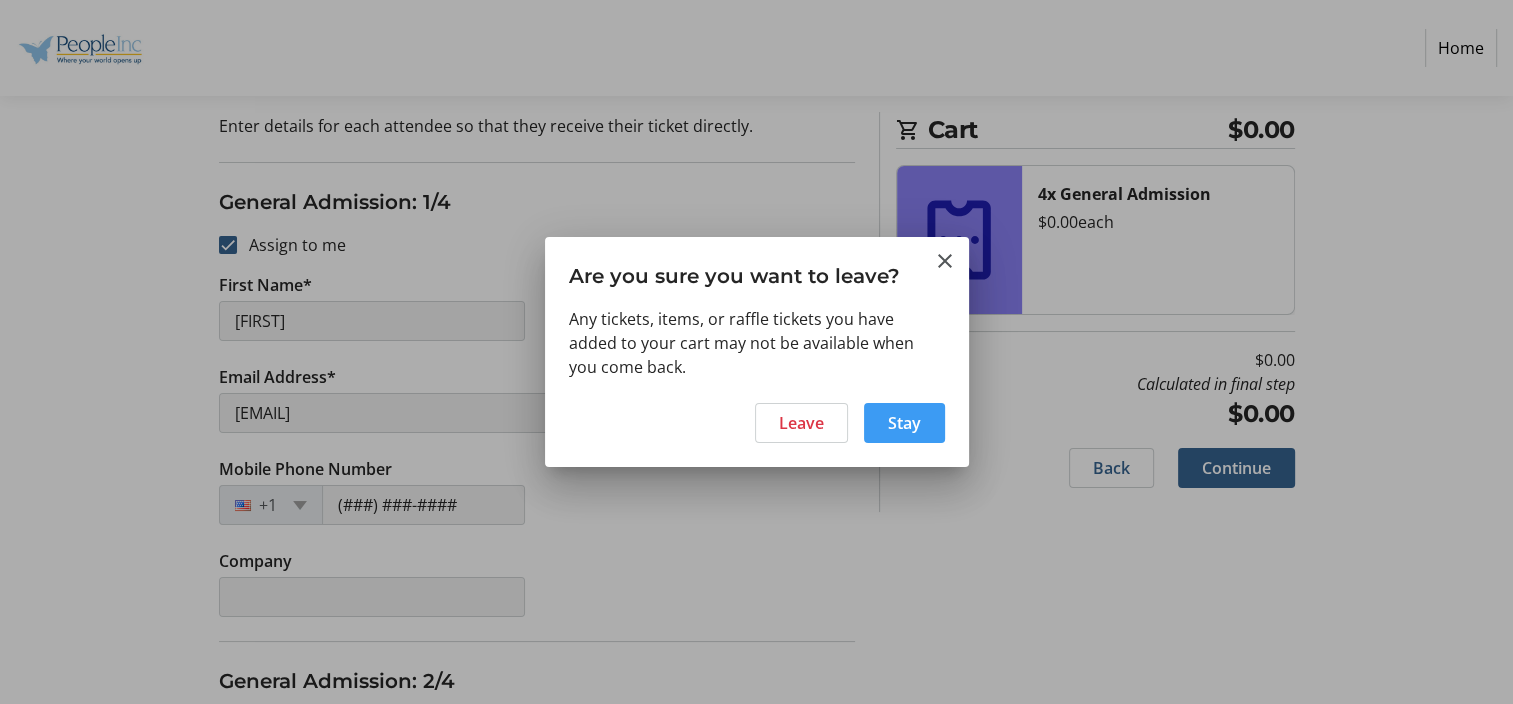click on "Stay" at bounding box center (904, 423) 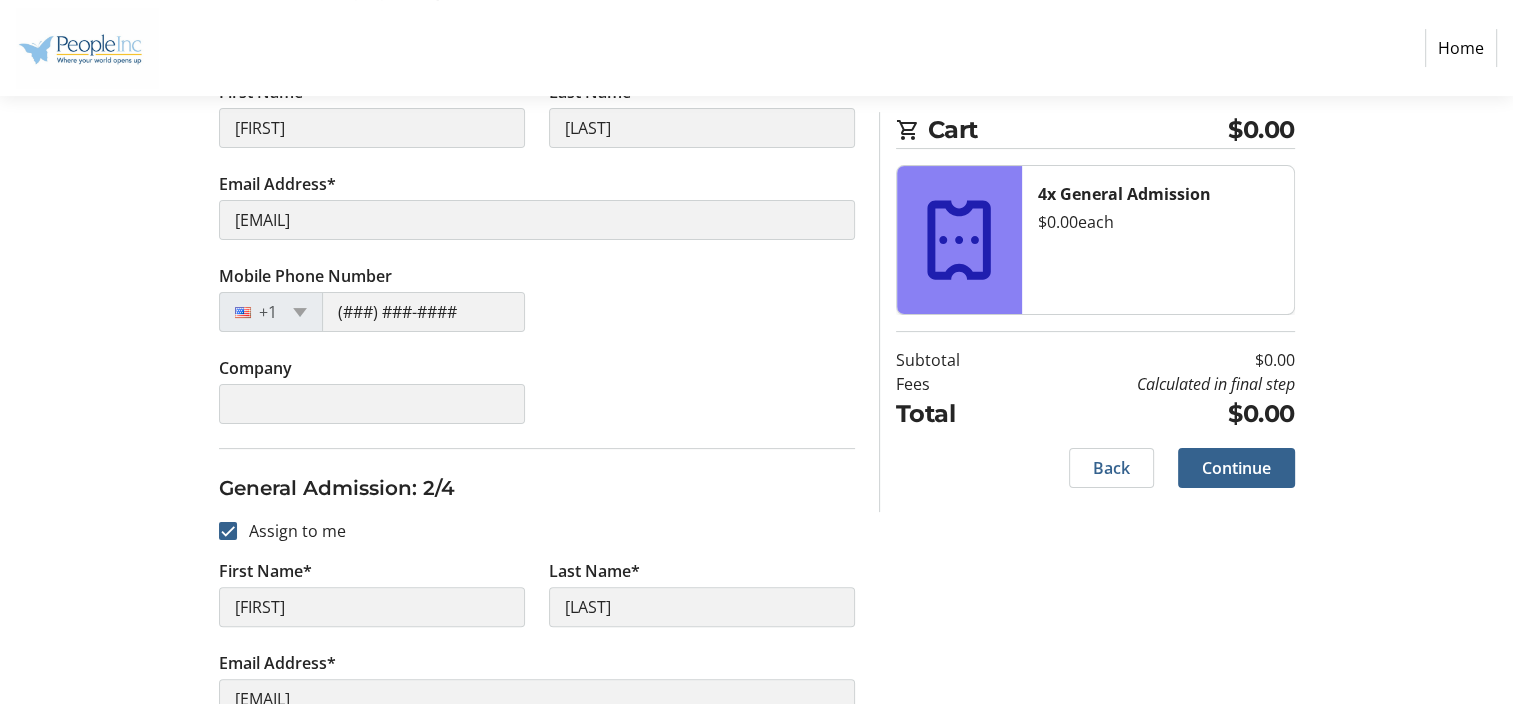 scroll, scrollTop: 400, scrollLeft: 0, axis: vertical 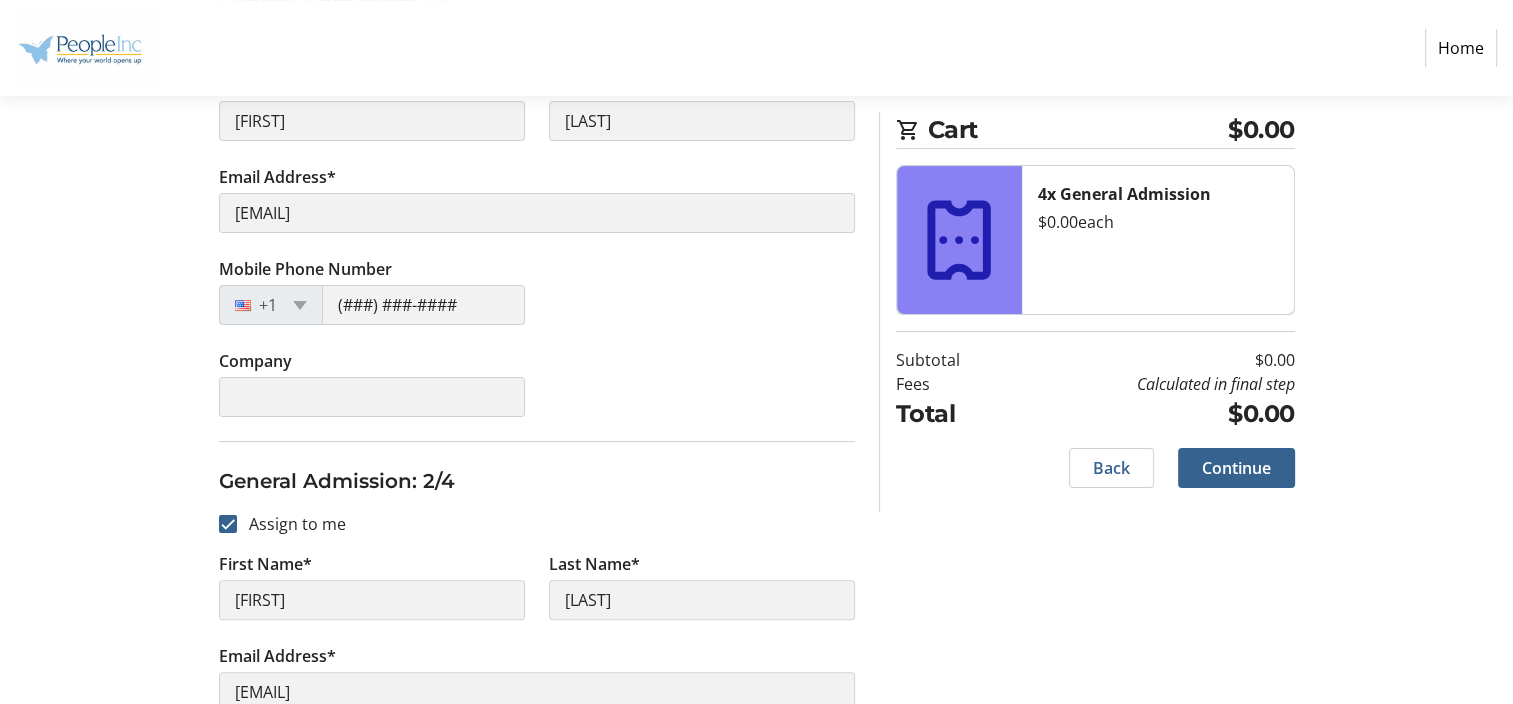 click on "Mobile Phone Number +1 (###) ###-####" at bounding box center [537, 303] 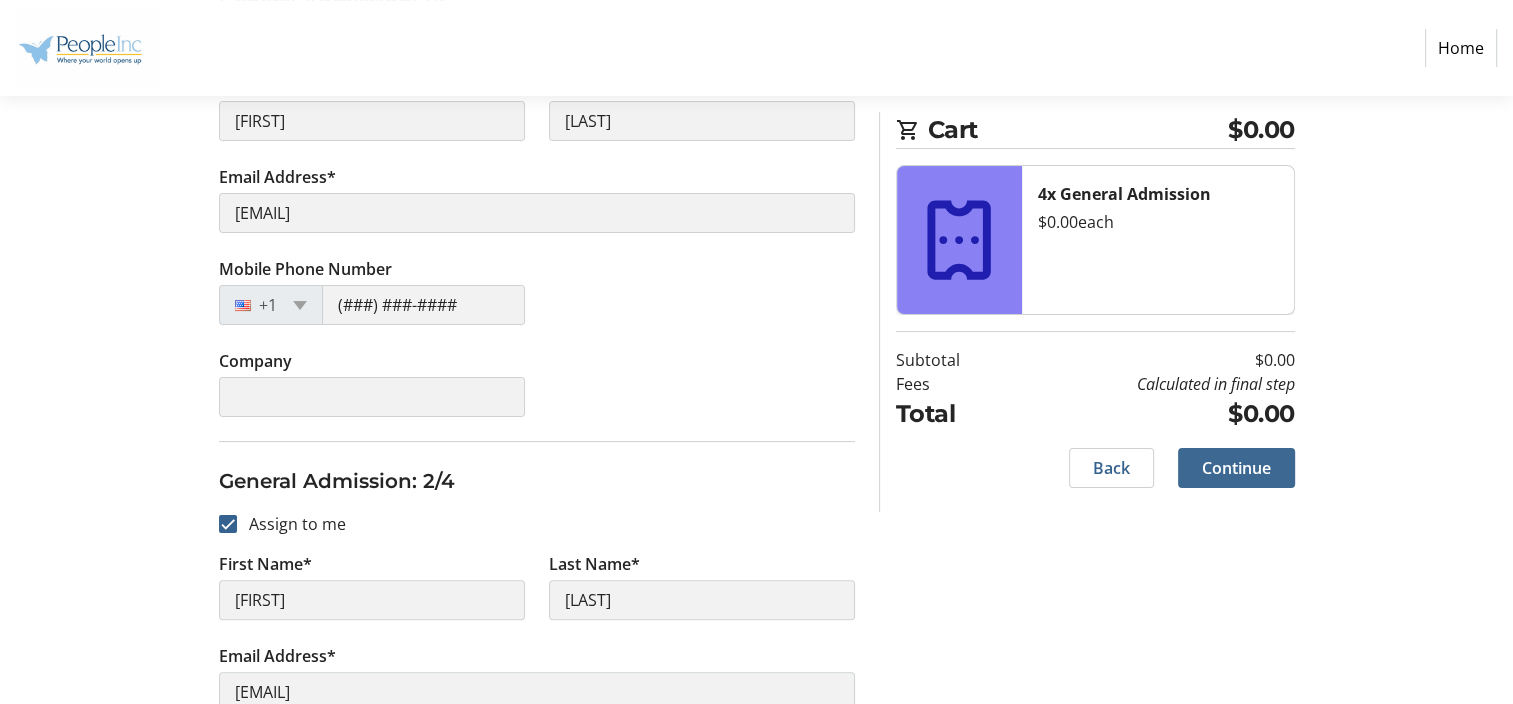 click on "Continue" at bounding box center (1236, 468) 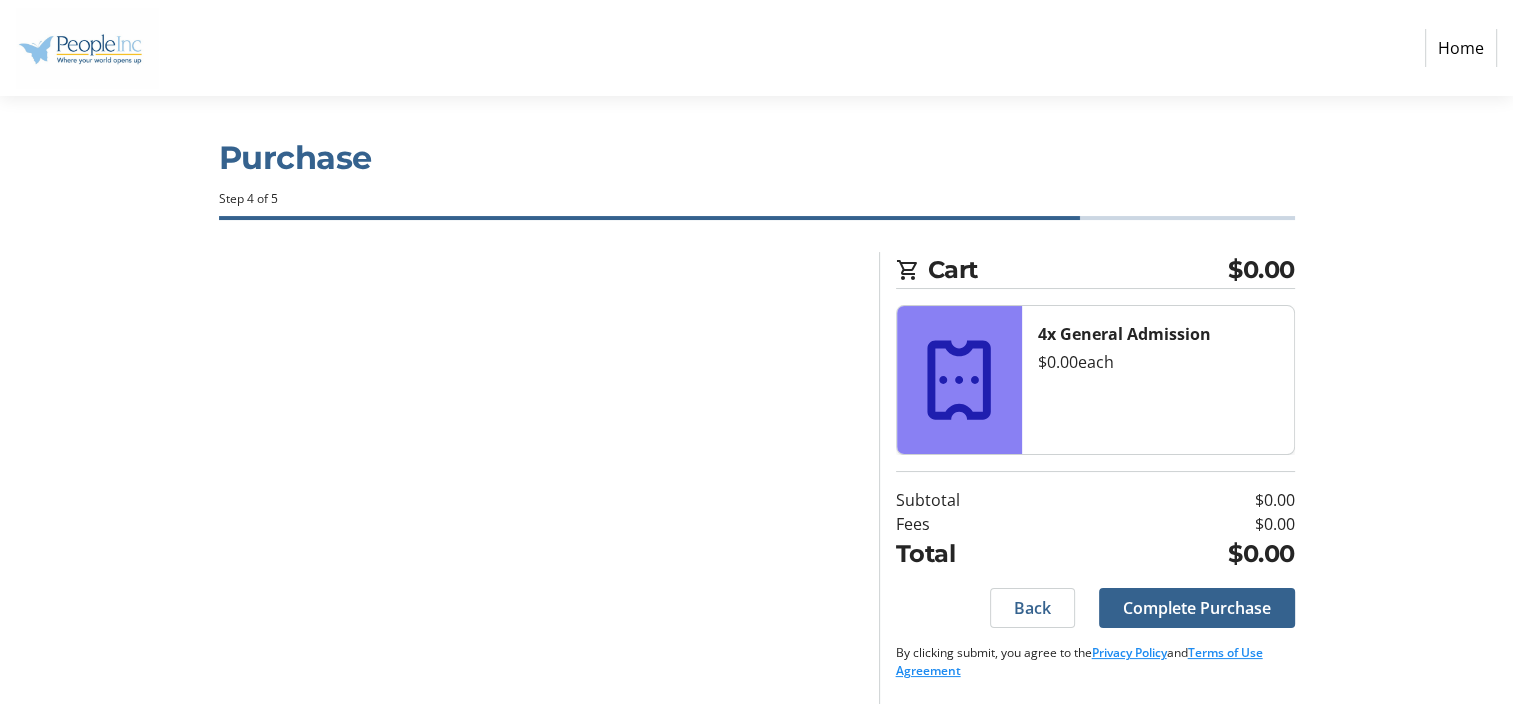 scroll, scrollTop: 0, scrollLeft: 0, axis: both 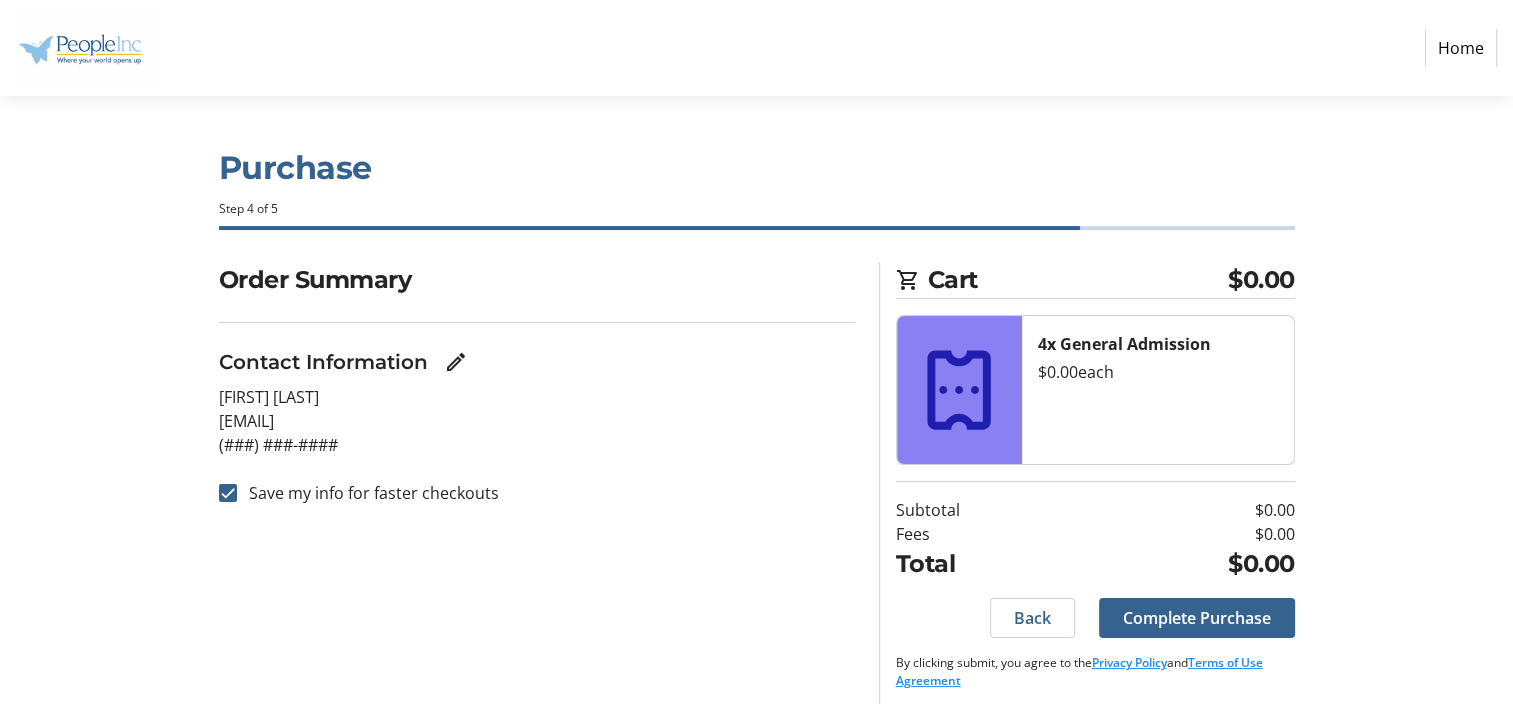click on "[EMAIL]" at bounding box center (537, 421) 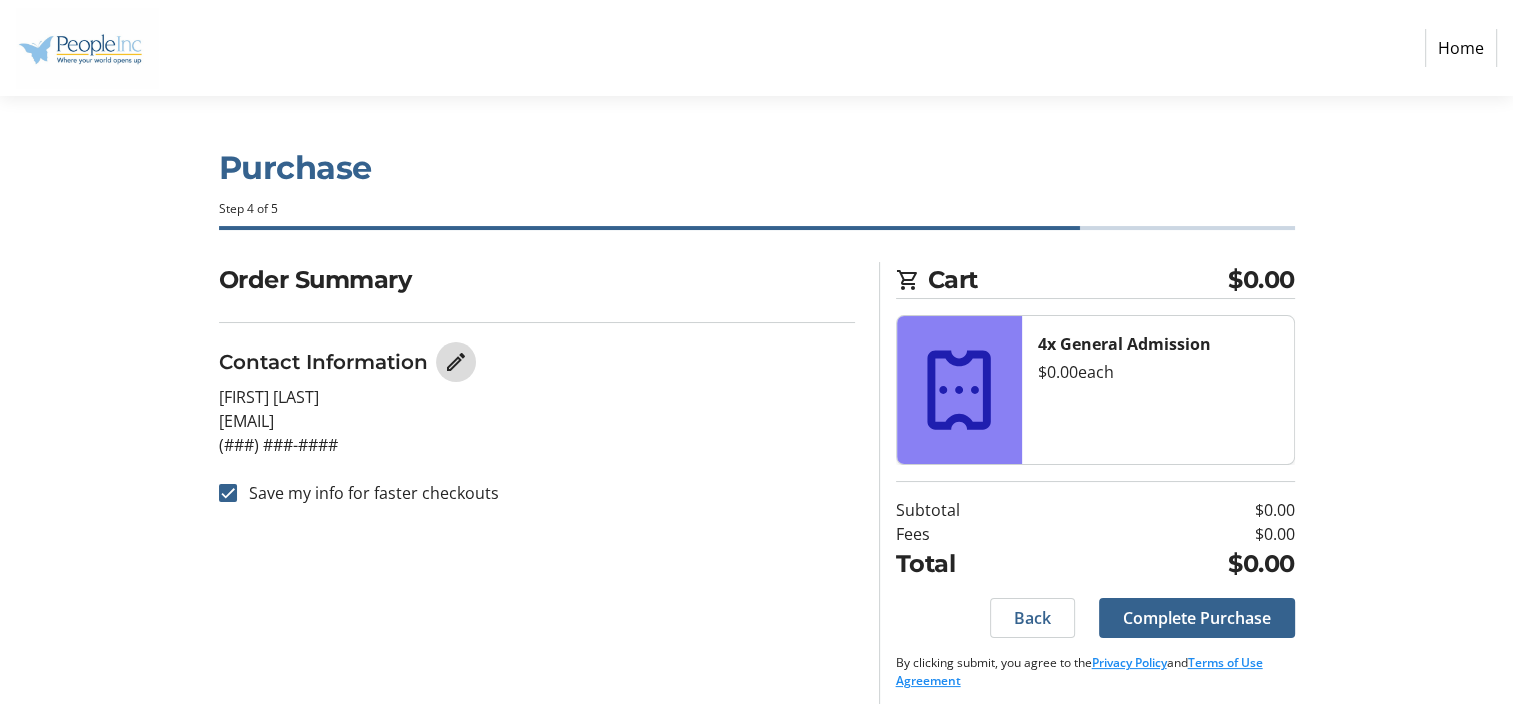 click at bounding box center (456, 362) 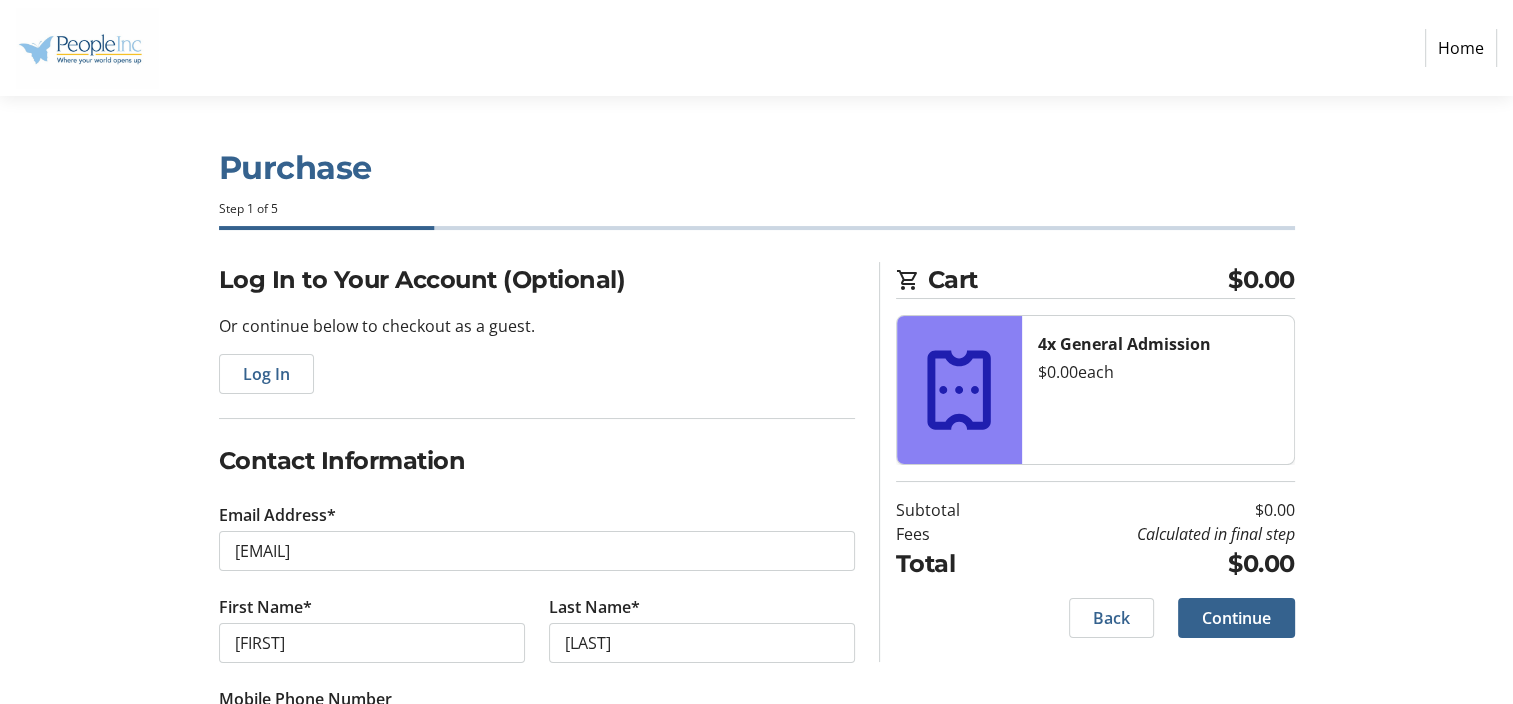 scroll, scrollTop: 97, scrollLeft: 0, axis: vertical 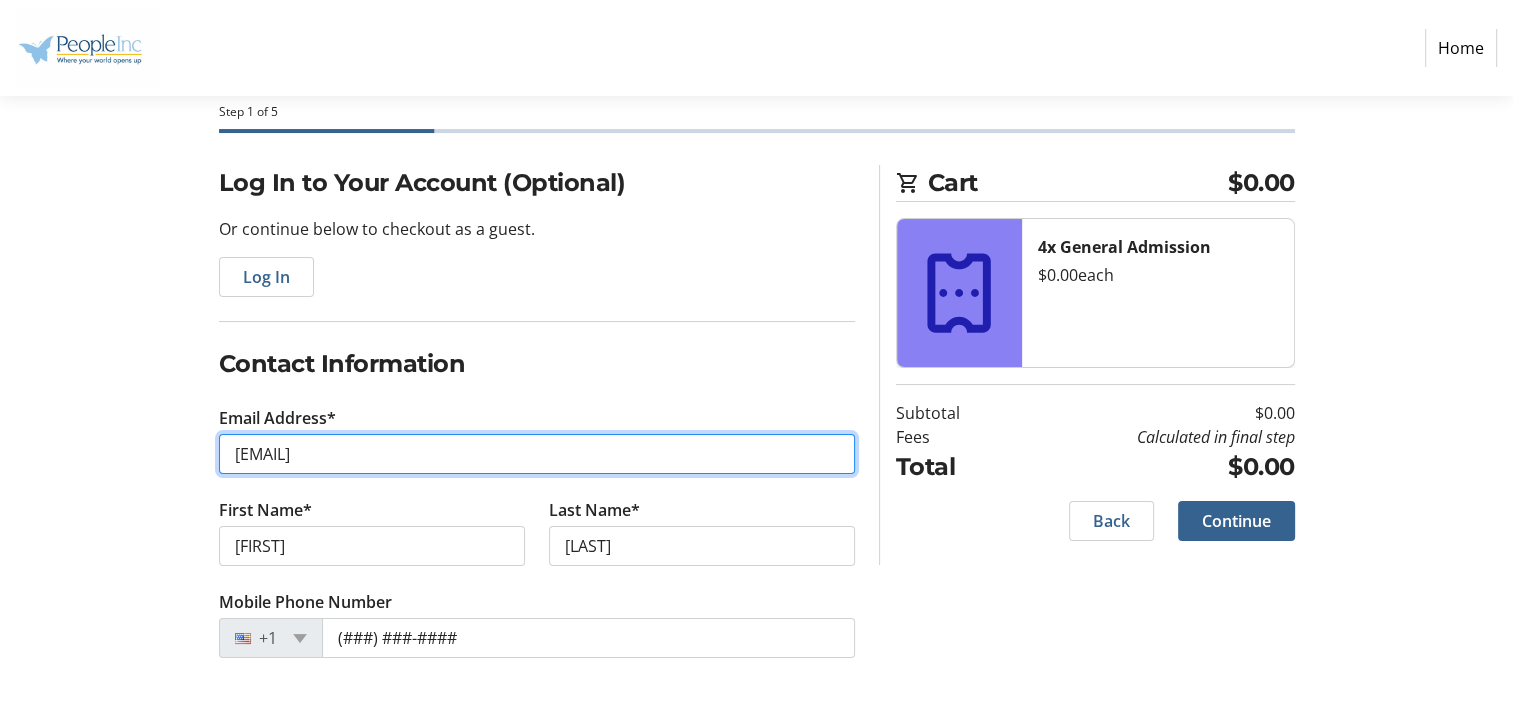 click on "[EMAIL]" at bounding box center (537, 454) 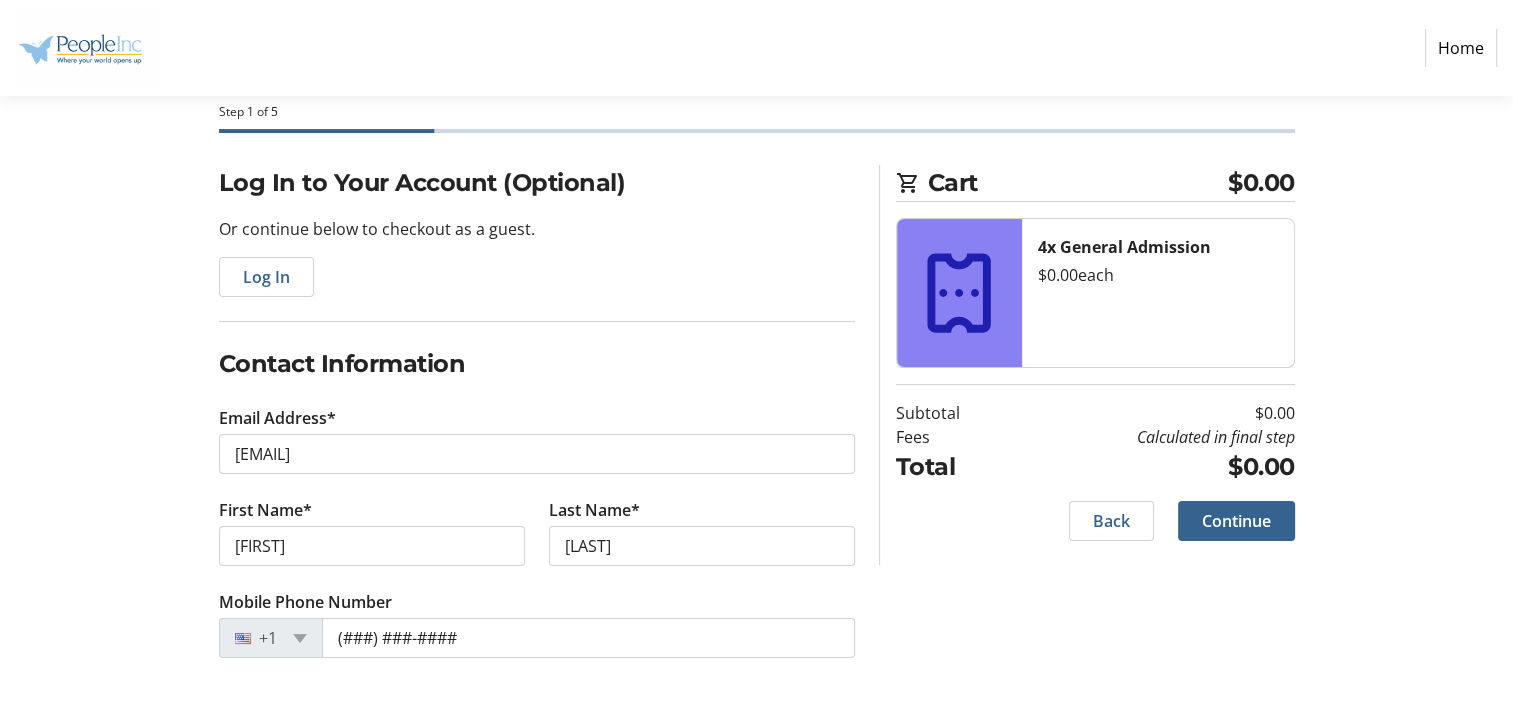 click on "Last Name* [LAST]" at bounding box center [702, 544] 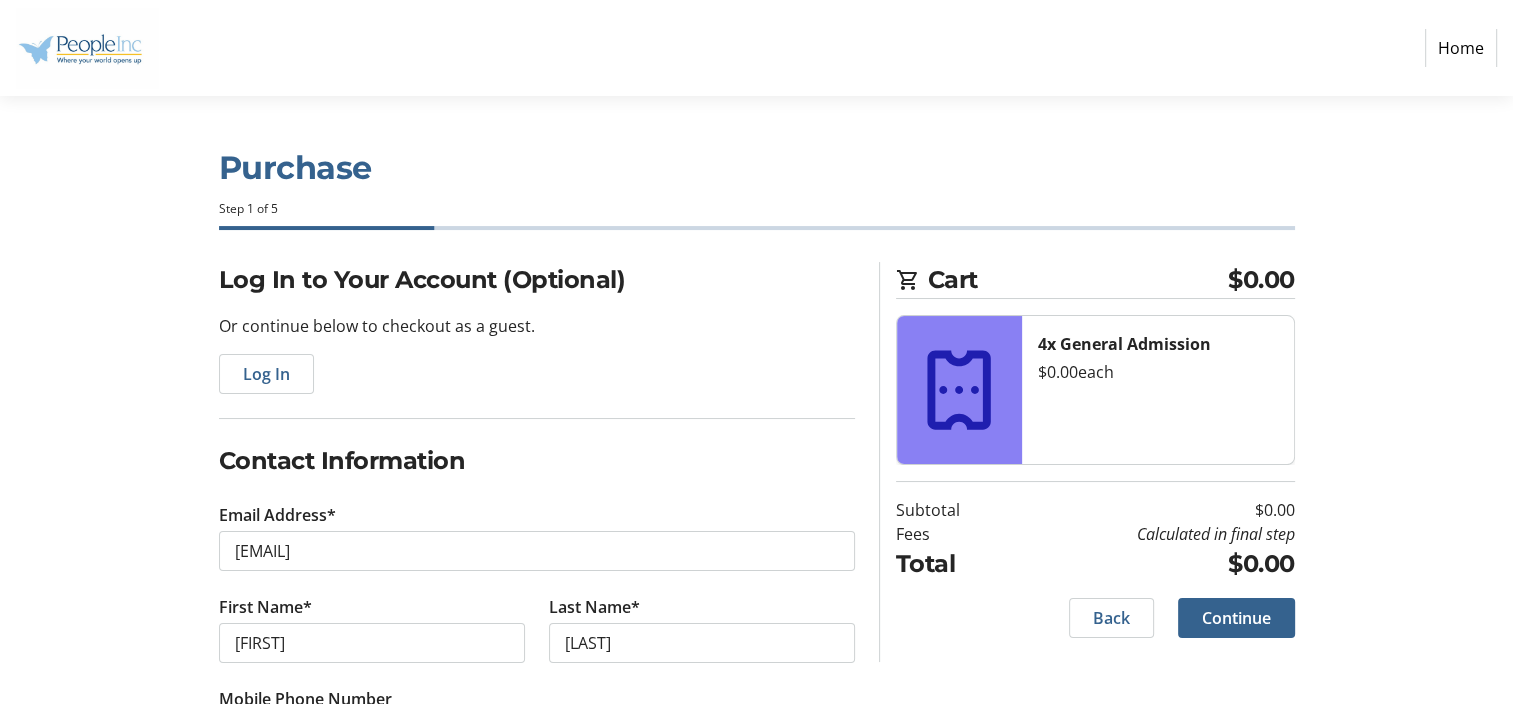 scroll, scrollTop: 97, scrollLeft: 0, axis: vertical 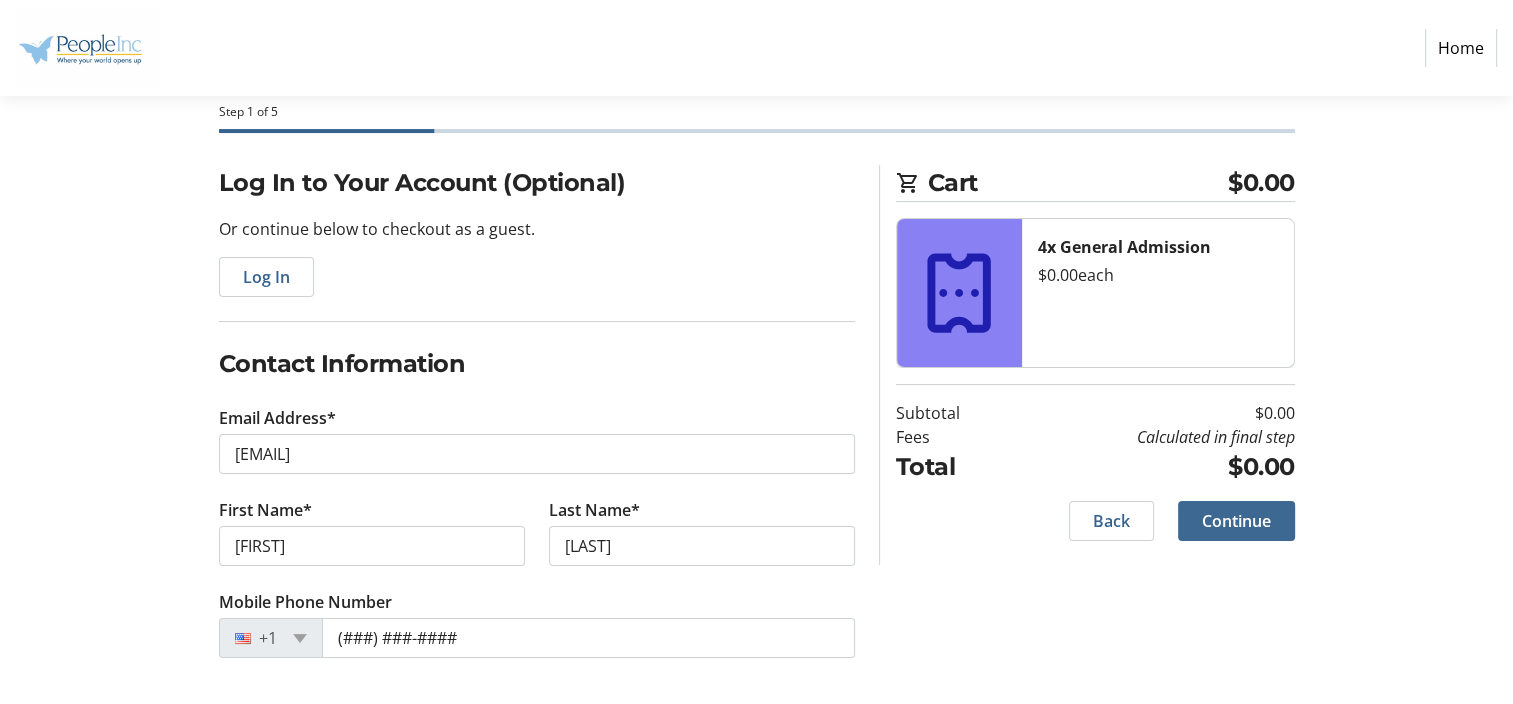 click on "Continue" at bounding box center (1236, 521) 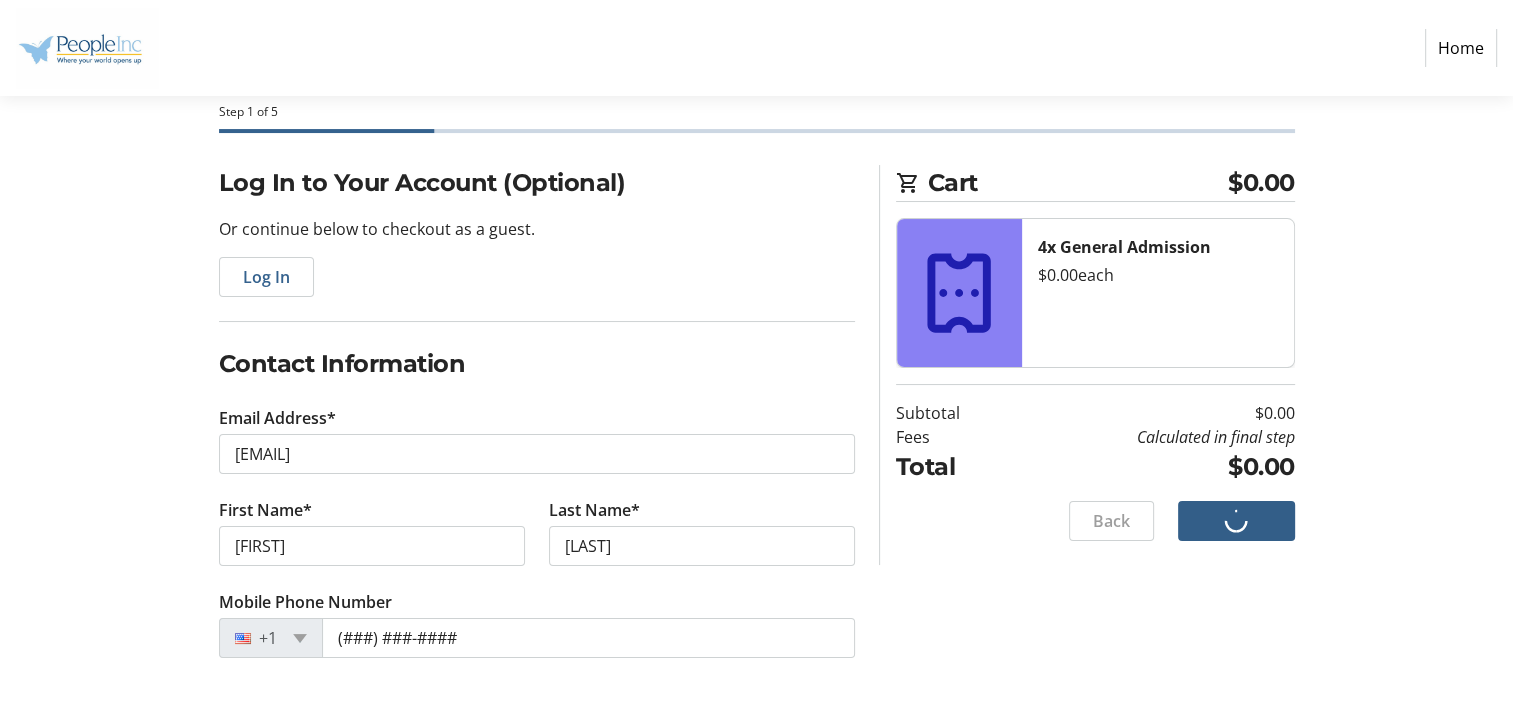 scroll, scrollTop: 0, scrollLeft: 0, axis: both 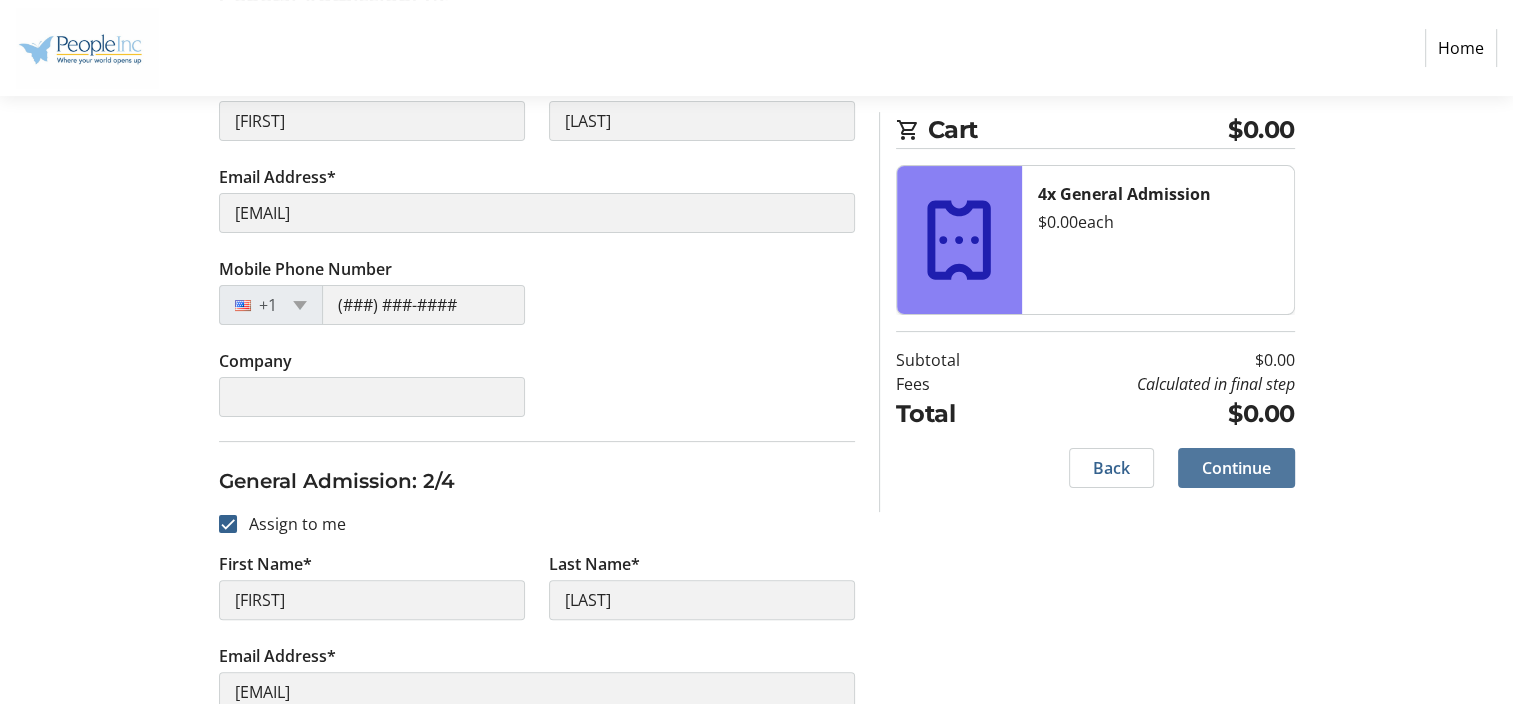 click on "Continue" at bounding box center (1236, 468) 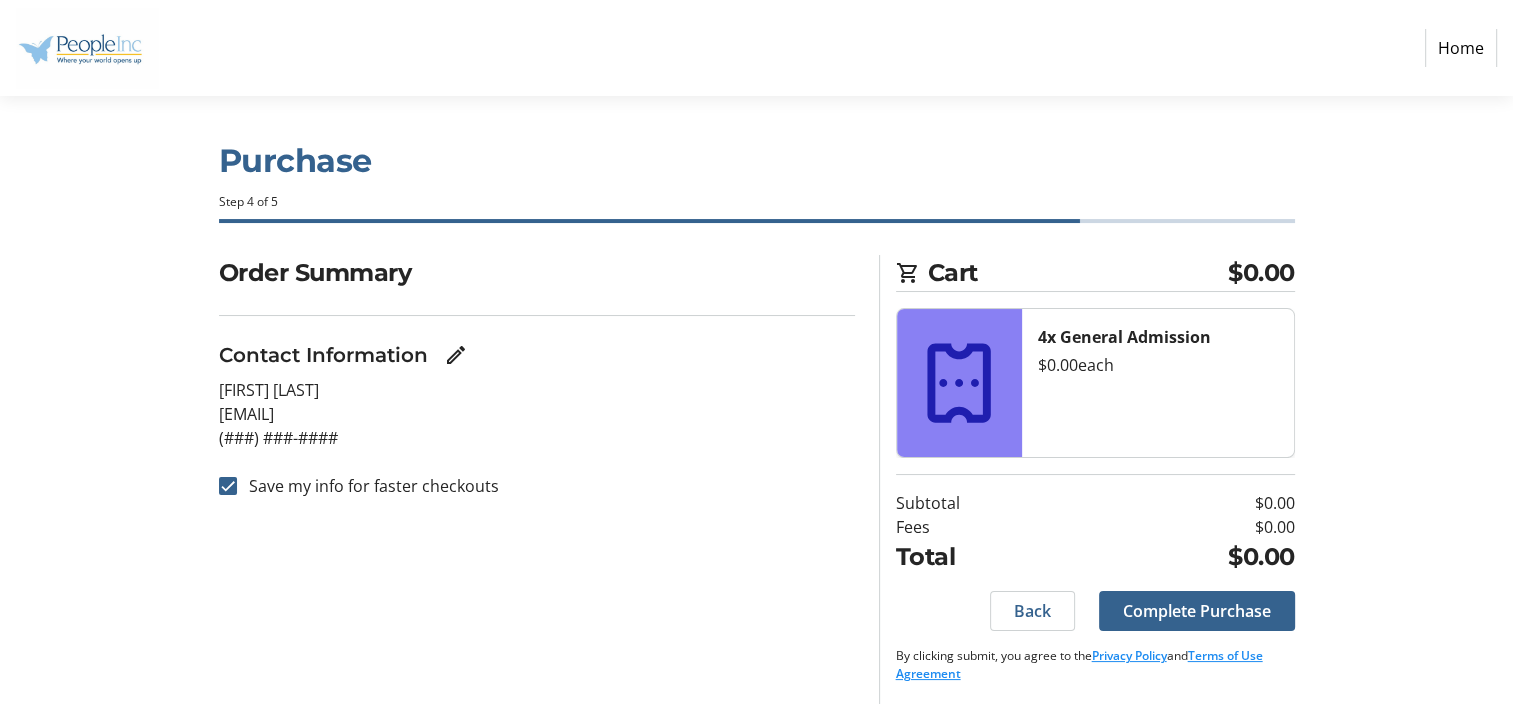 scroll, scrollTop: 9, scrollLeft: 0, axis: vertical 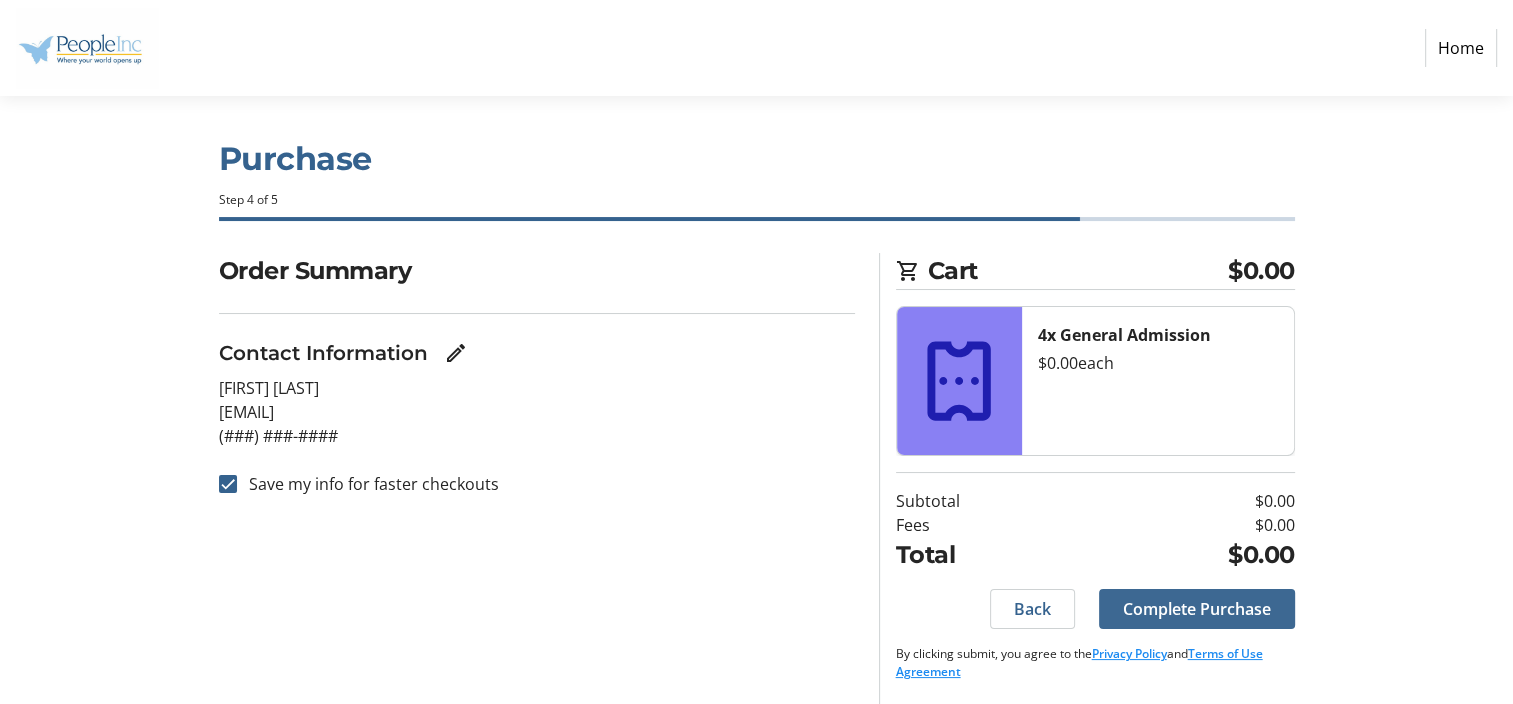click on "Complete Purchase" at bounding box center (1197, 609) 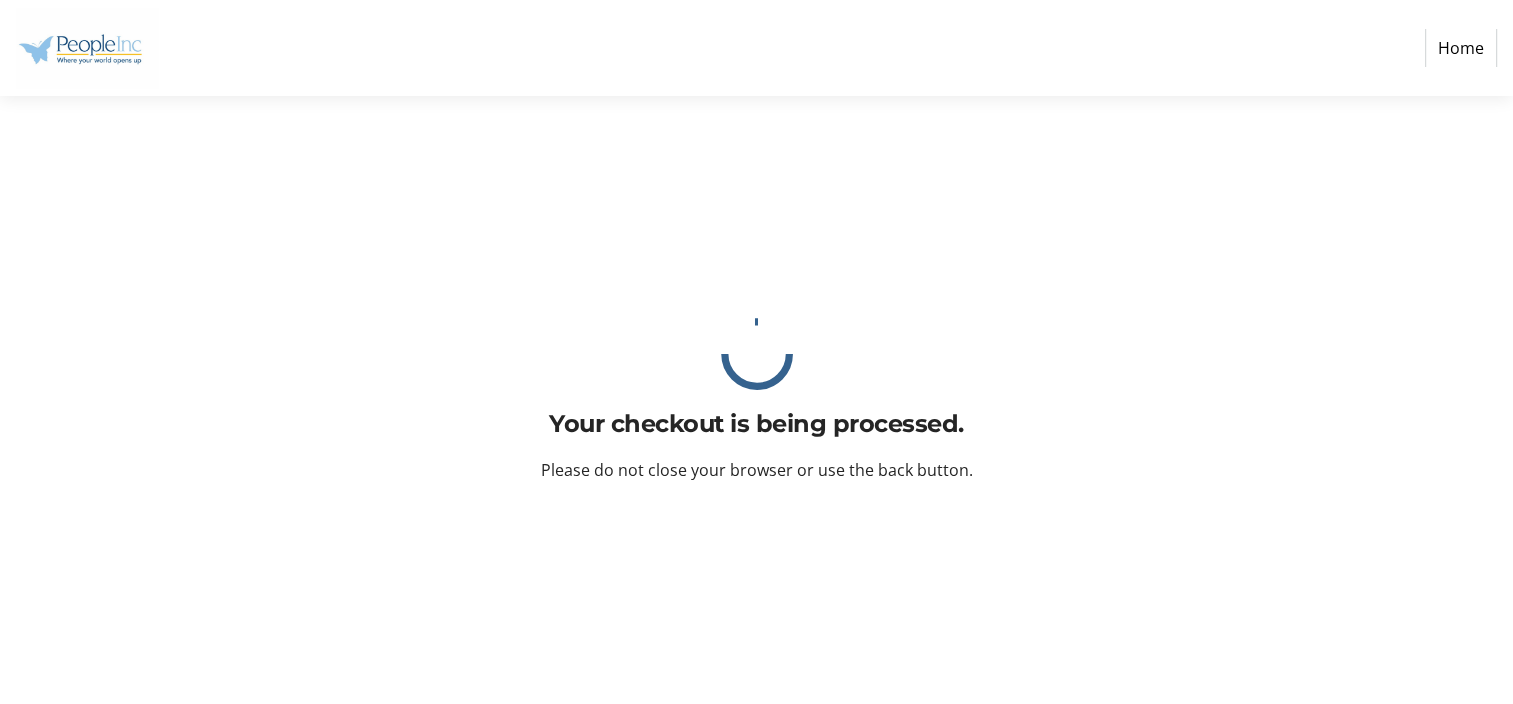 scroll, scrollTop: 0, scrollLeft: 0, axis: both 